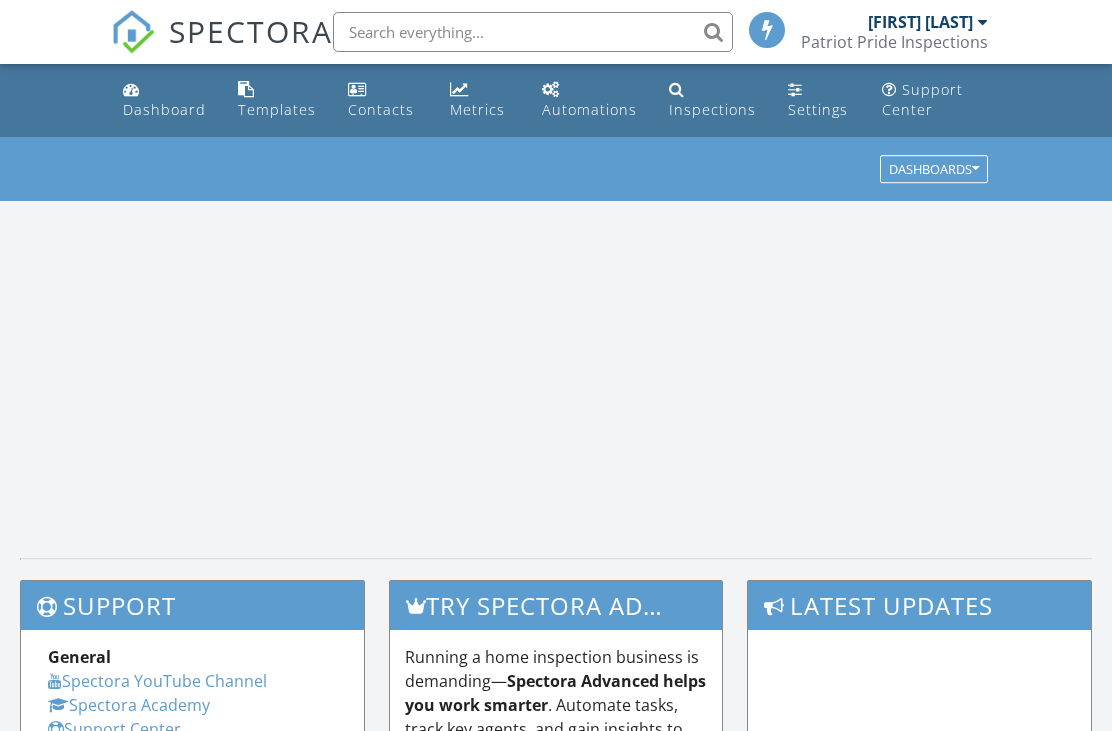 scroll, scrollTop: 0, scrollLeft: 0, axis: both 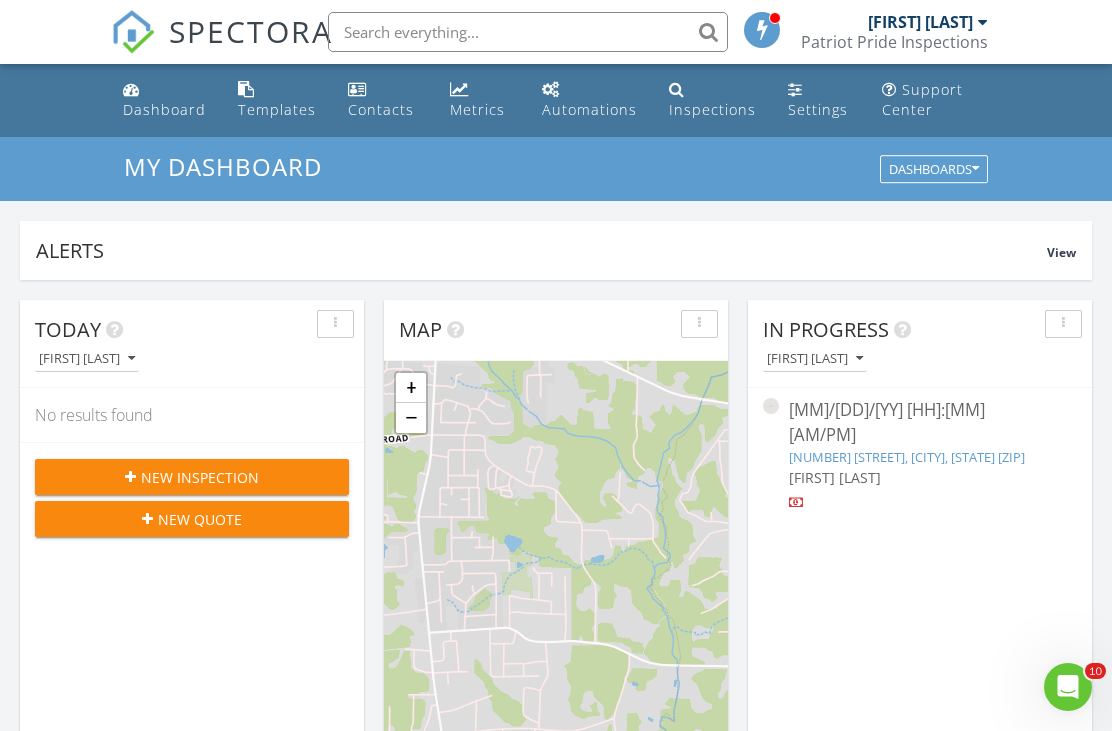 click on "New Inspection" at bounding box center [192, 477] 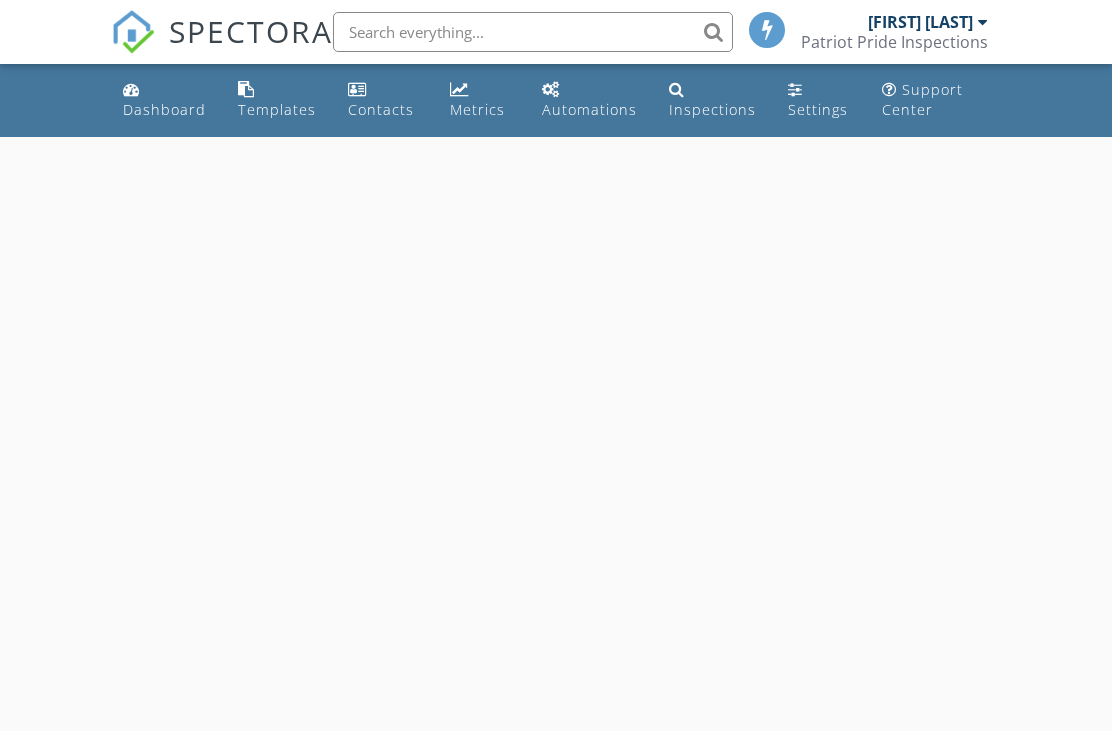 scroll, scrollTop: 0, scrollLeft: 0, axis: both 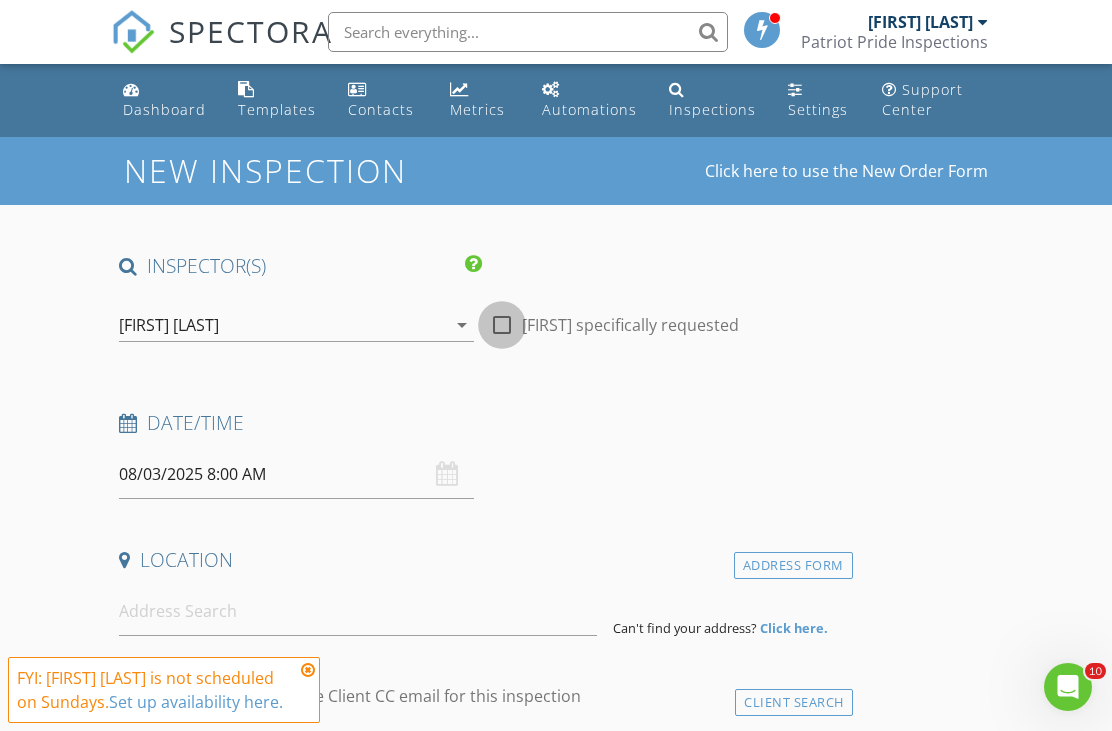 click at bounding box center [502, 325] 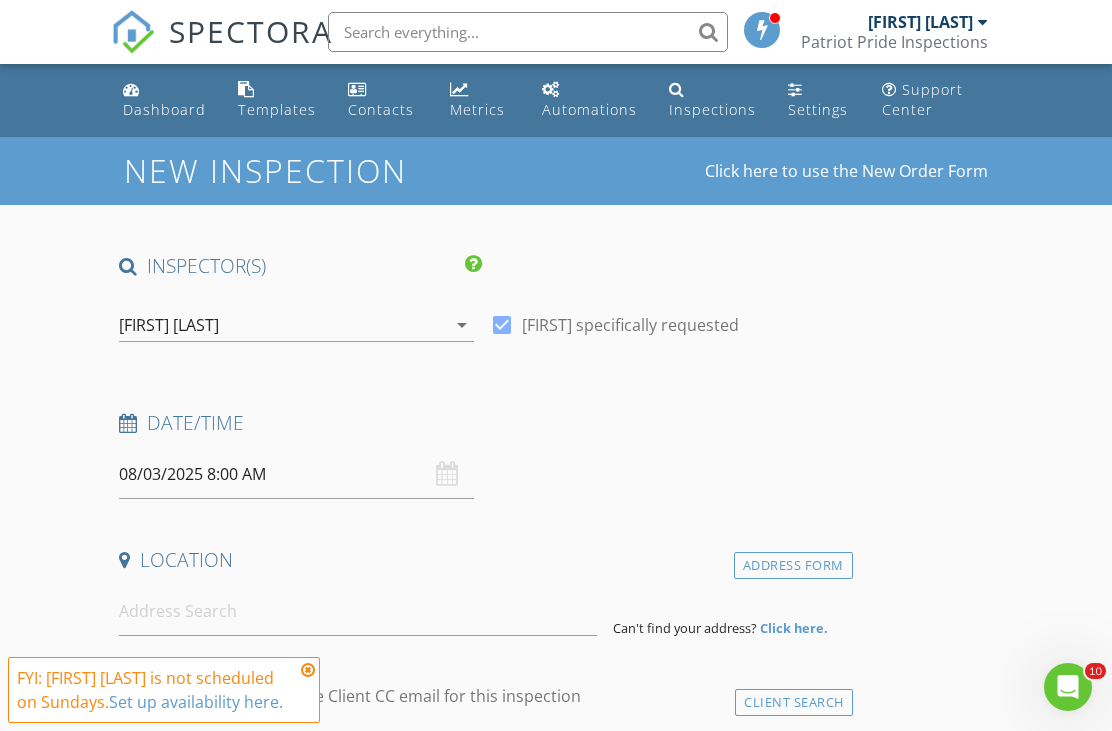 click on "08/03/2025 8:00 AM" at bounding box center [296, 474] 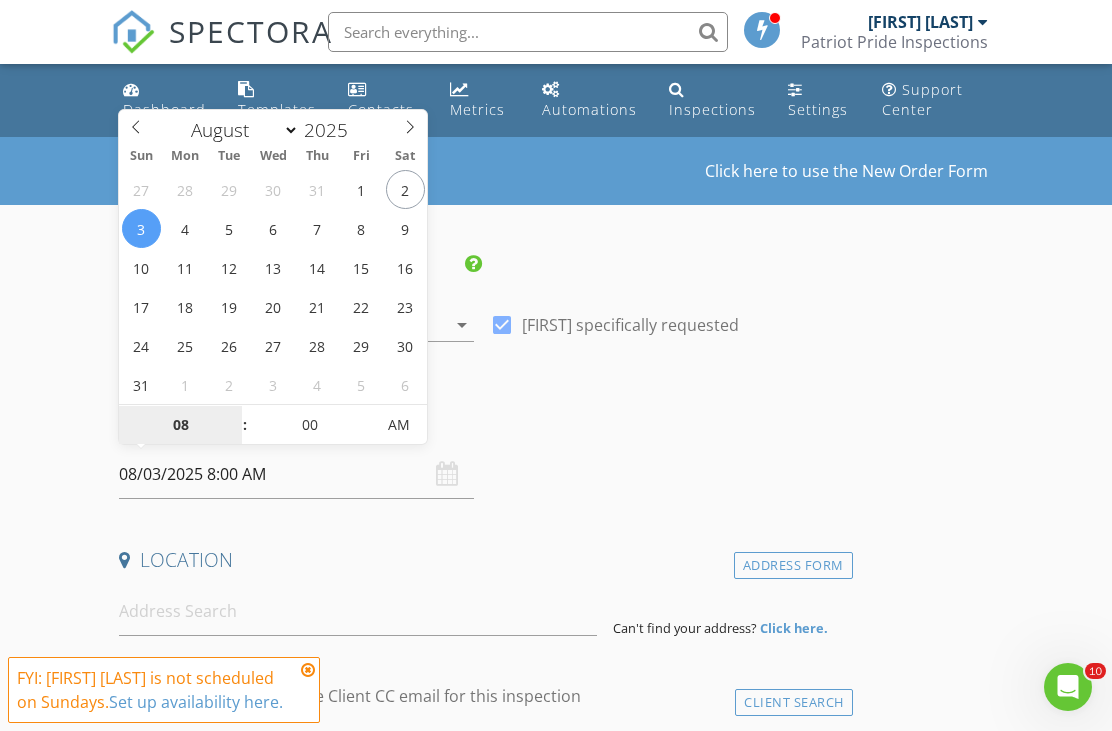 type on "08/04/2025 8:00 AM" 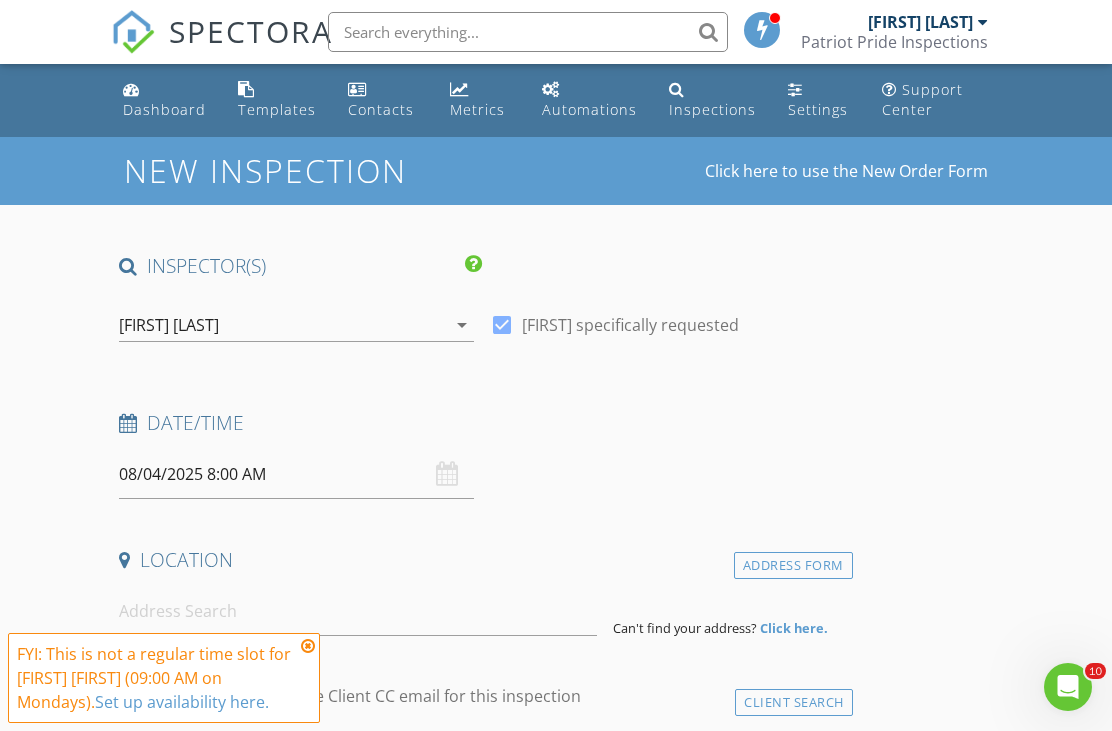 click on "Location" at bounding box center [481, 560] 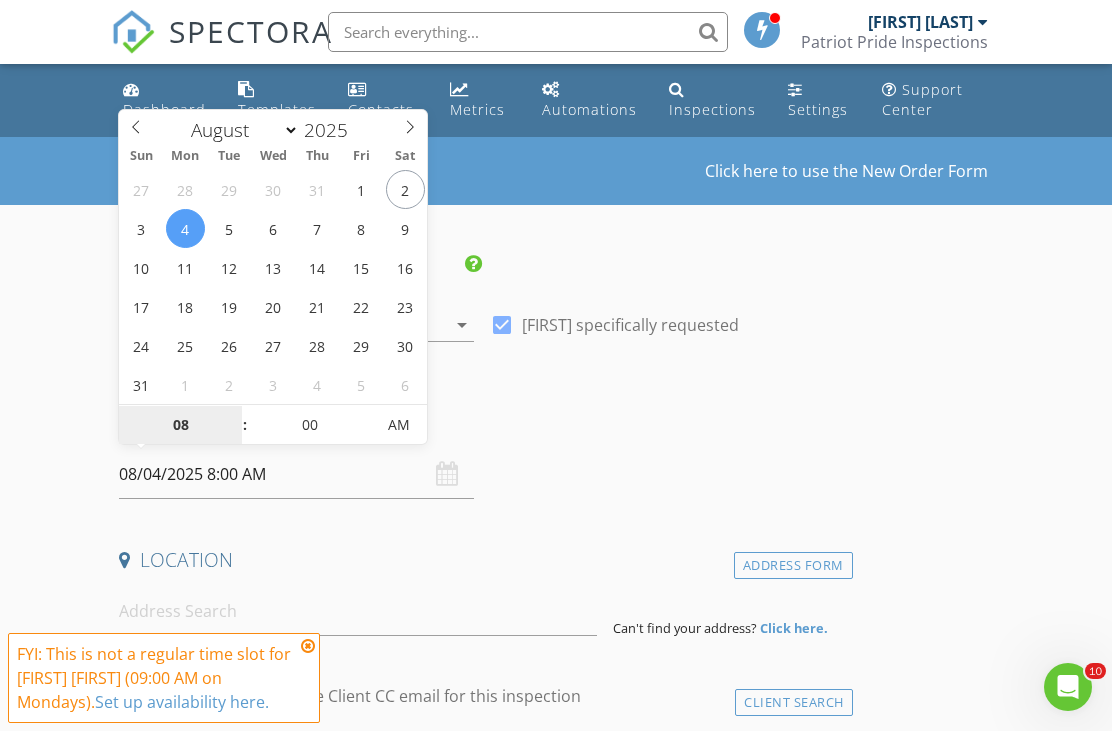 click on "08" at bounding box center (180, 426) 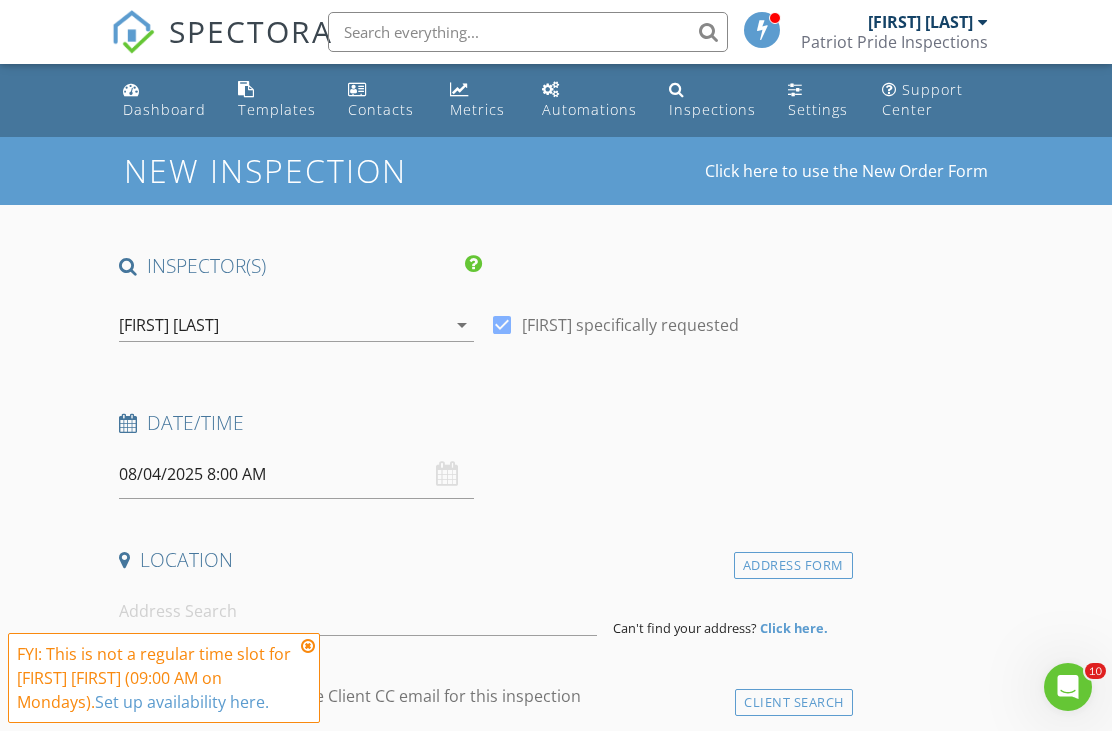 click on "Date/Time" at bounding box center (481, 423) 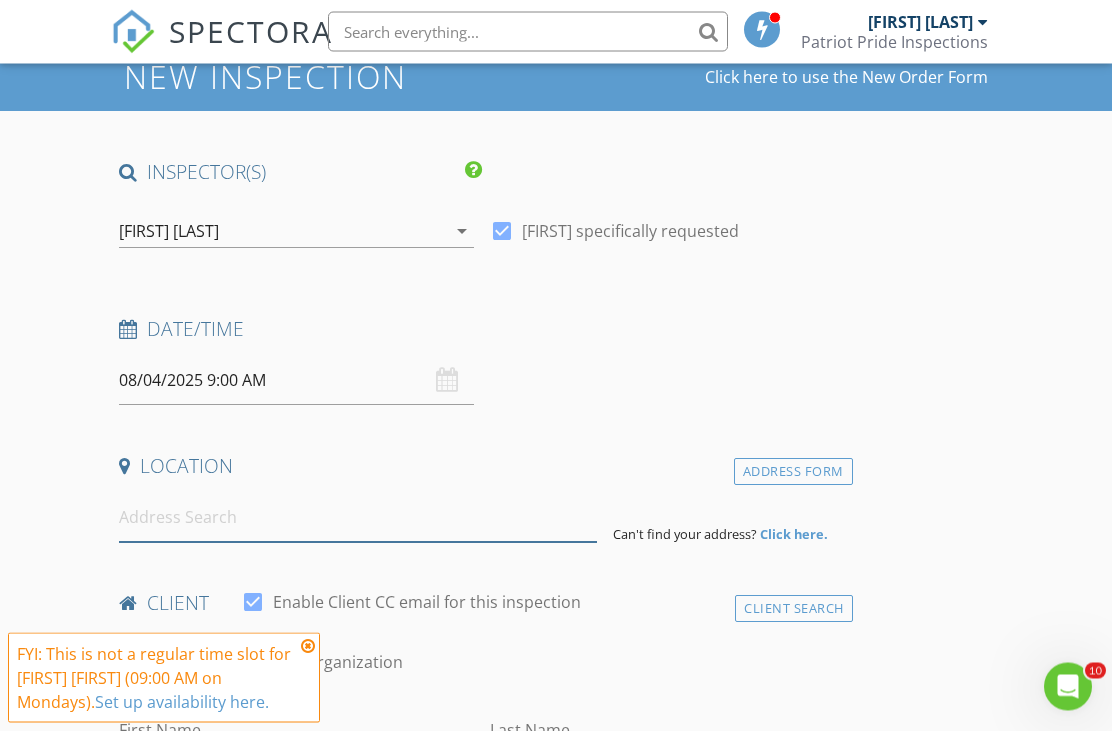 click at bounding box center (358, 518) 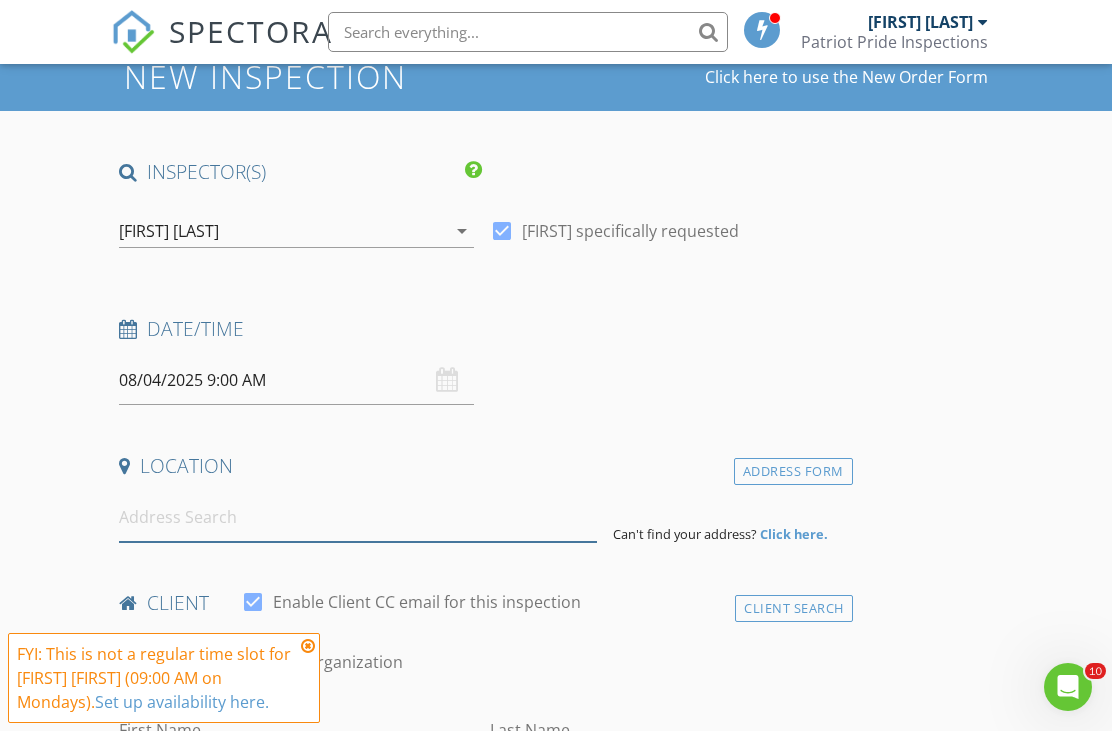 scroll, scrollTop: 93, scrollLeft: 0, axis: vertical 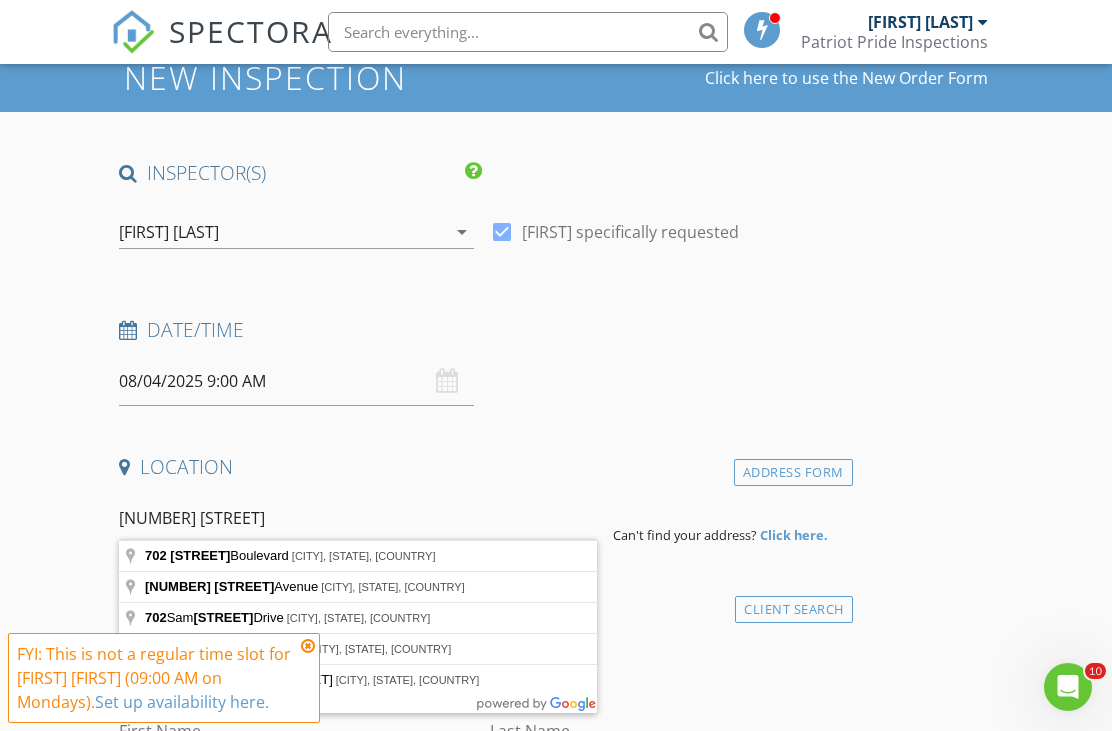 type on "702 Wiley Boulevard, Big Sandy, TX, USA" 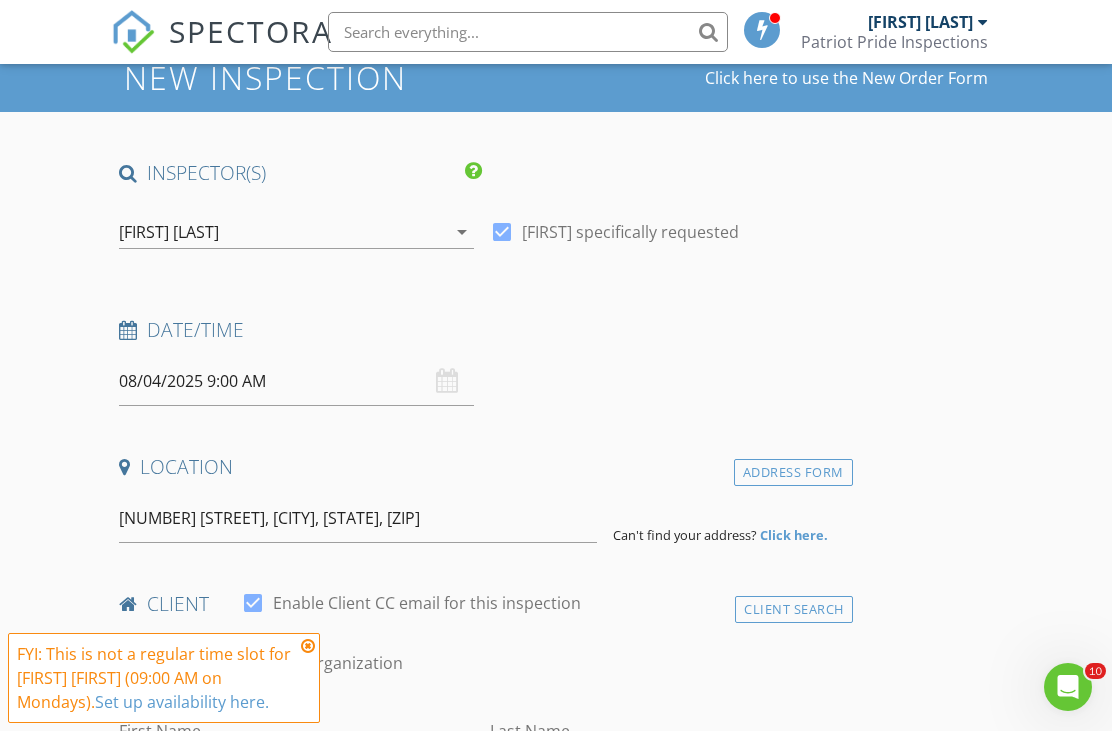 scroll, scrollTop: 94, scrollLeft: 0, axis: vertical 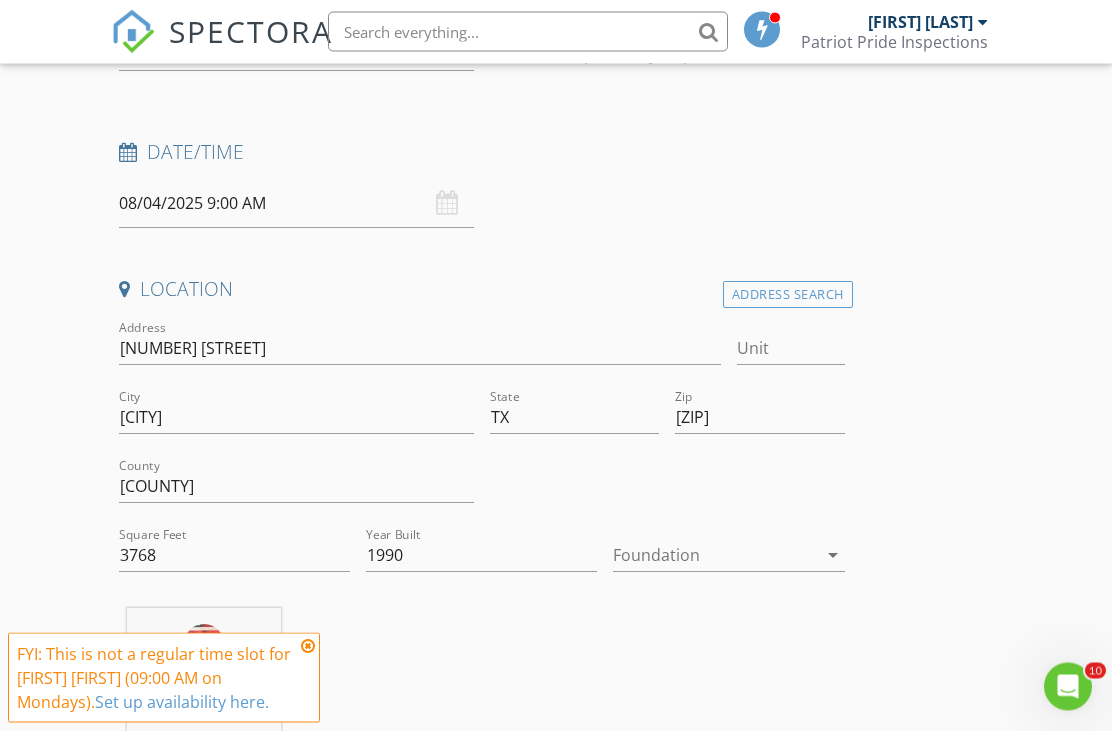 click at bounding box center (714, 556) 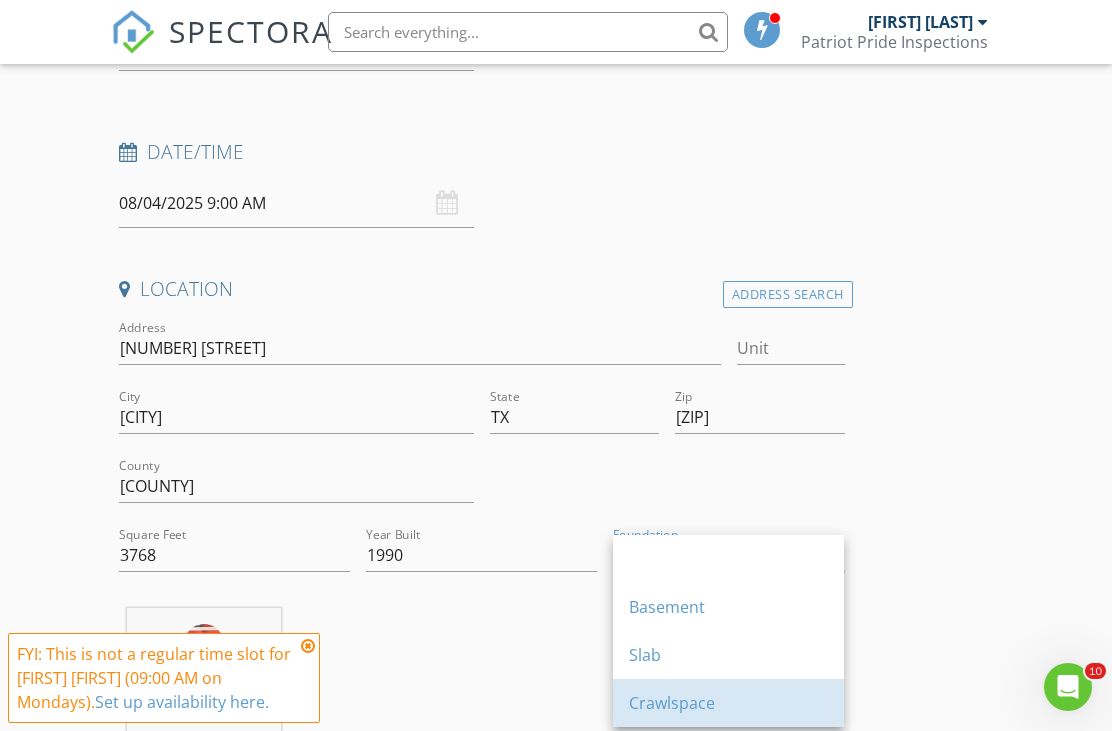 click on "Crawlspace" at bounding box center (728, 703) 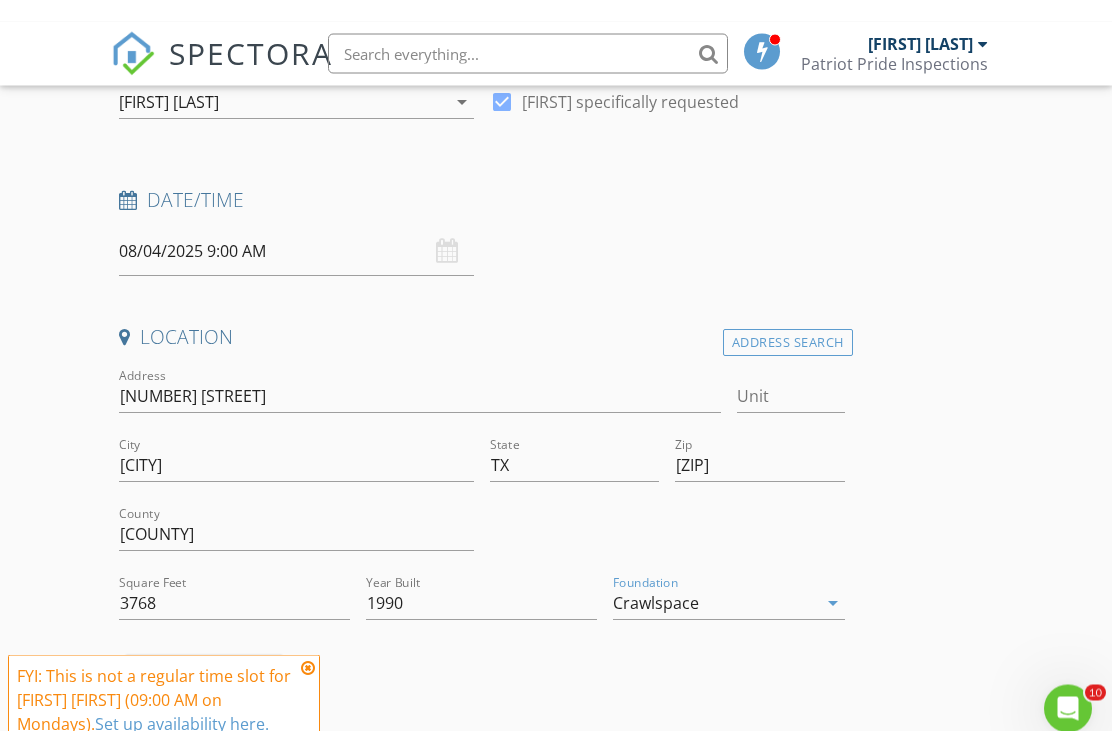 scroll, scrollTop: 223, scrollLeft: 0, axis: vertical 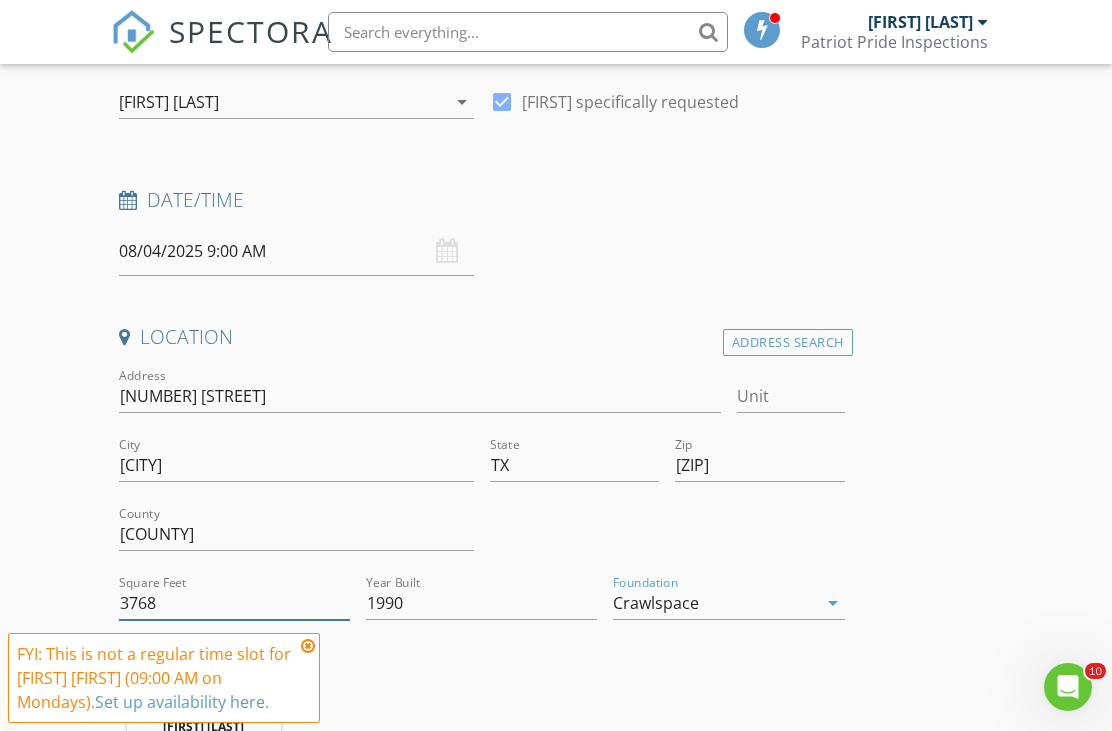 click on "3768" at bounding box center (234, 603) 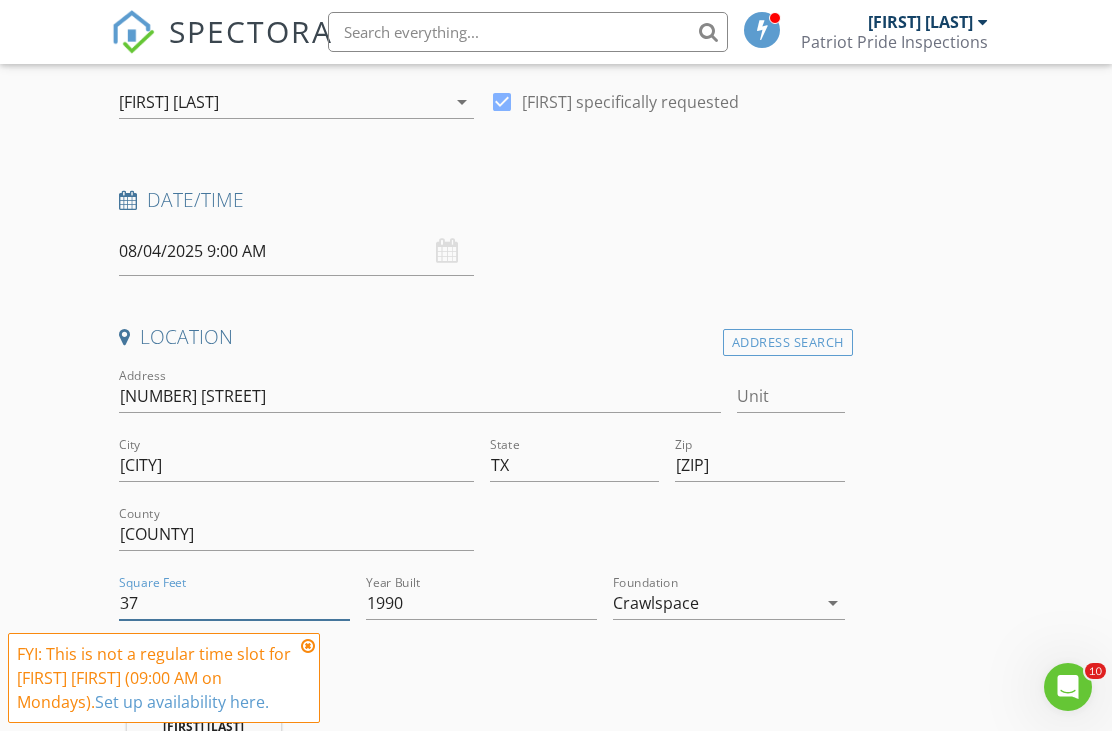 type on "3" 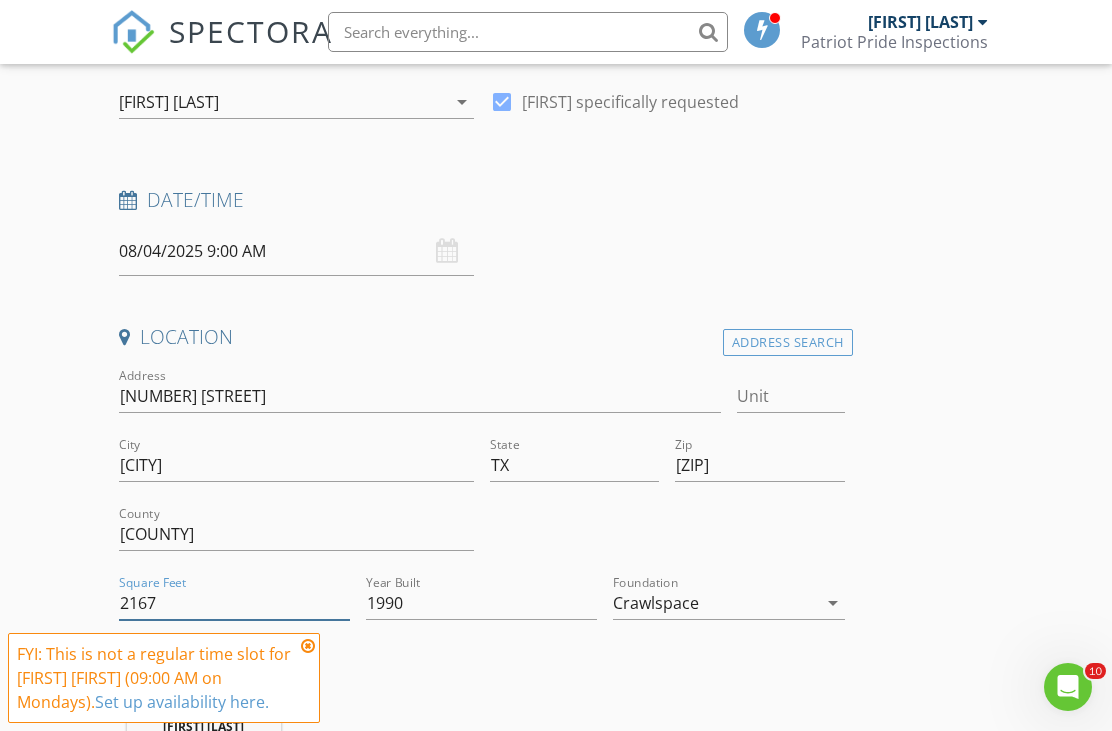 type on "2167" 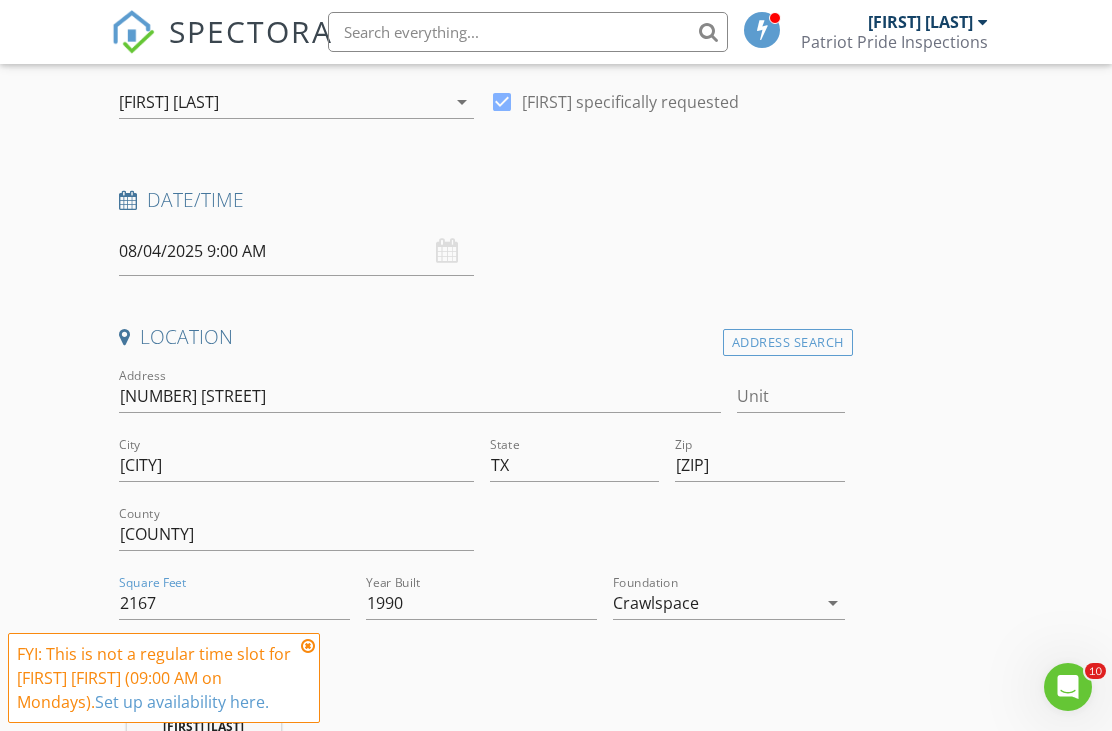 click on "New Inspection
Click here to use the New Order Form
INSPECTOR(S)
check_box   Bobby Burch   PRIMARY   Bobby Burch arrow_drop_down   check_box Bobby Burch specifically requested
Date/Time
08/04/2025 9:00 AM
Location
Address Search       Address 702 Wiley Blvd   Unit   City Big Sandy   State TX   Zip 75755   County Upshur     Square Feet 2167   Year Built 1990   Foundation Crawlspace arrow_drop_down     Bobby Burch     19.5 miles     (27 minutes)
client
check_box Enable Client CC email for this inspection   Client Search     check_box_outline_blank Client is a Company/Organization     First Name   Last Name   Email   CC Email   Phone           Notes   Private Notes
ADD ADDITIONAL client
SERVICES
arrow_drop_down     Select Discount Code arrow_drop_down    Charges" at bounding box center [556, 1635] 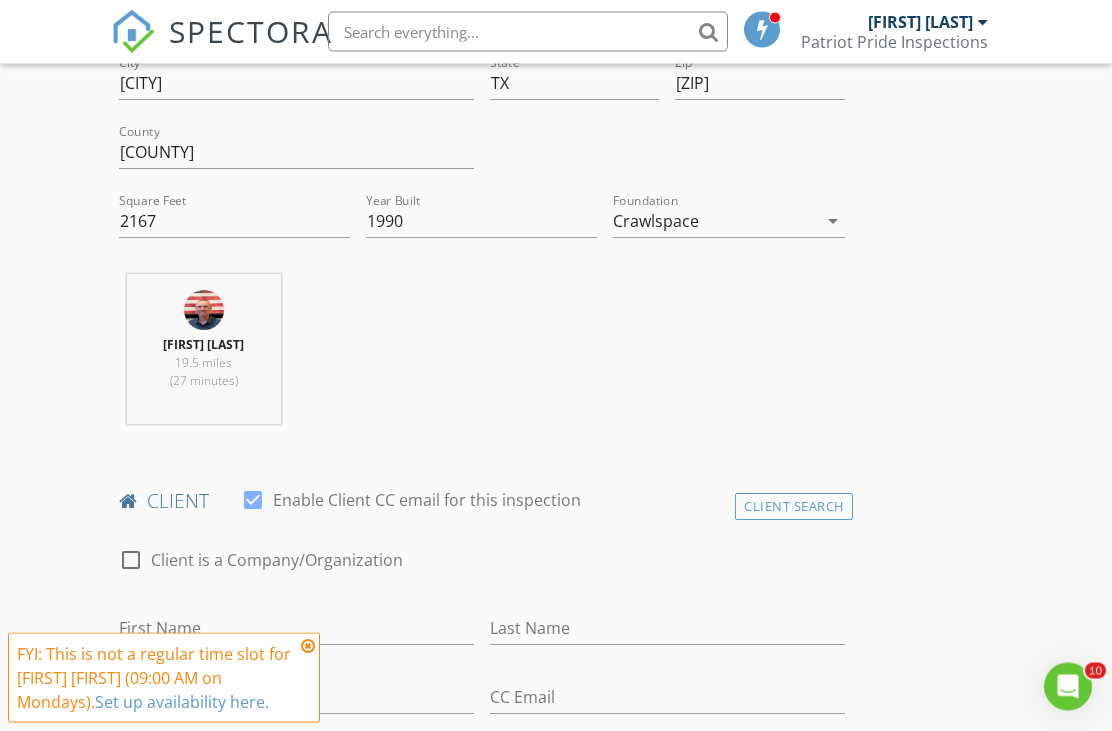 scroll, scrollTop: 665, scrollLeft: 0, axis: vertical 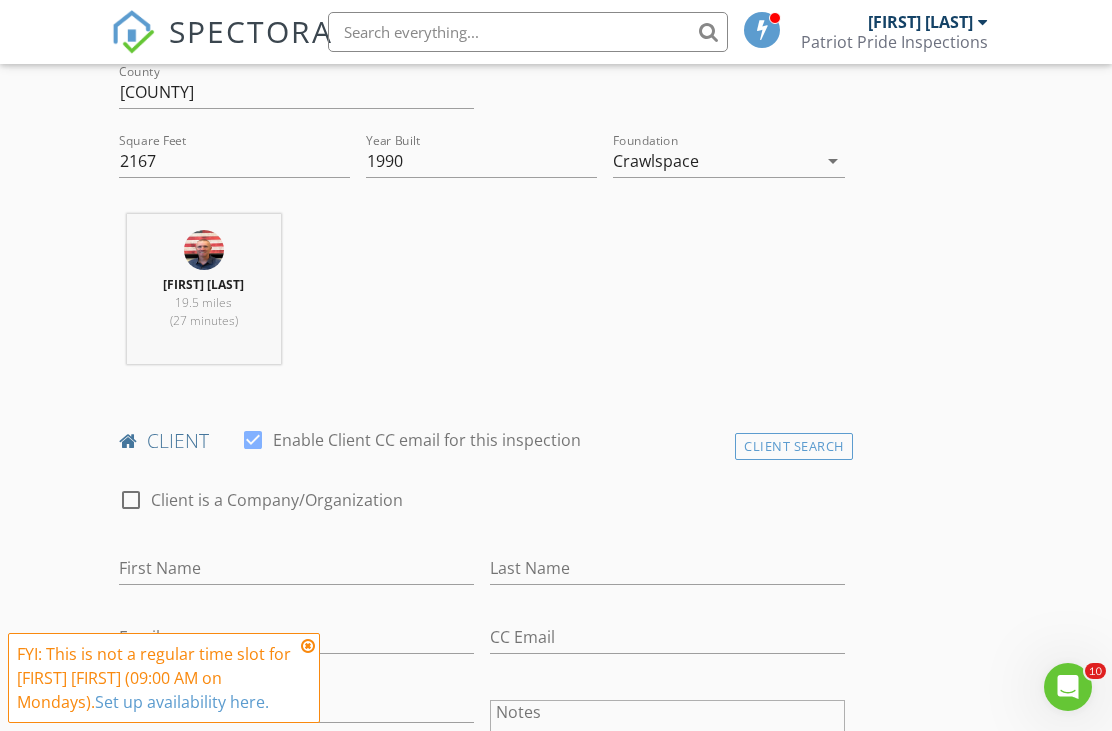 click on "INSPECTOR(S)
check_box   Bobby Burch   PRIMARY   Bobby Burch arrow_drop_down   check_box Bobby Burch specifically requested
Date/Time
08/04/2025 9:00 AM
Location
Address Search       Address 702 Wiley Blvd   Unit   City Big Sandy   State TX   Zip 75755   County Upshur     Square Feet 2167   Year Built 1990   Foundation Crawlspace arrow_drop_down     Bobby Burch     19.5 miles     (27 minutes)
client
check_box Enable Client CC email for this inspection   Client Search     check_box_outline_blank Client is a Company/Organization     First Name   Last Name   Email   CC Email   Phone           Notes   Private Notes
ADD ADDITIONAL client
SERVICES
arrow_drop_down     Select Discount Code arrow_drop_down    Charges       TOTAL   $0.00    Duration         Templates" at bounding box center (556, 1227) 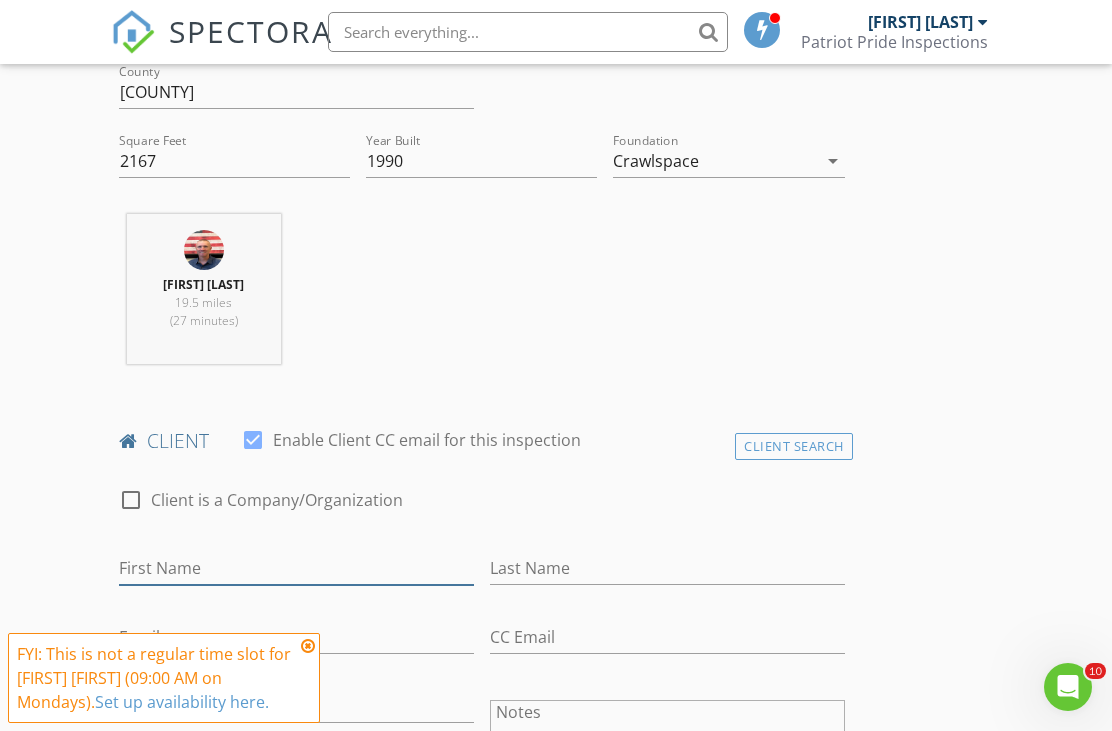 click on "First Name" at bounding box center (296, 568) 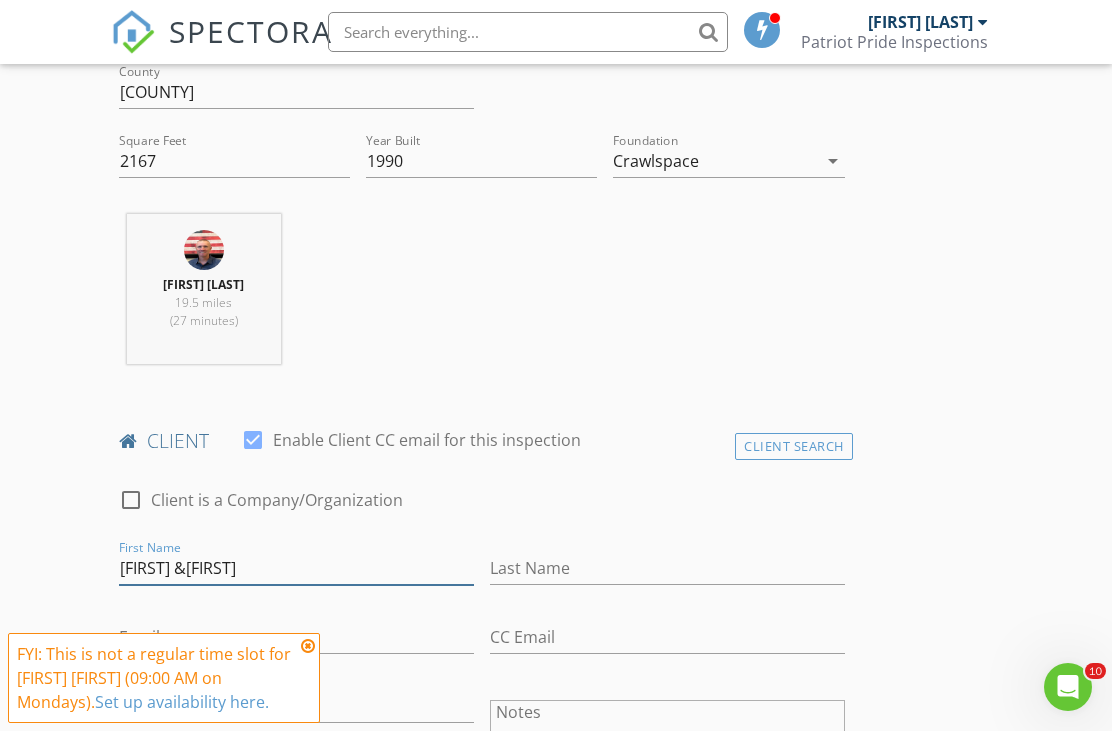 type on "Leslie & Dennis" 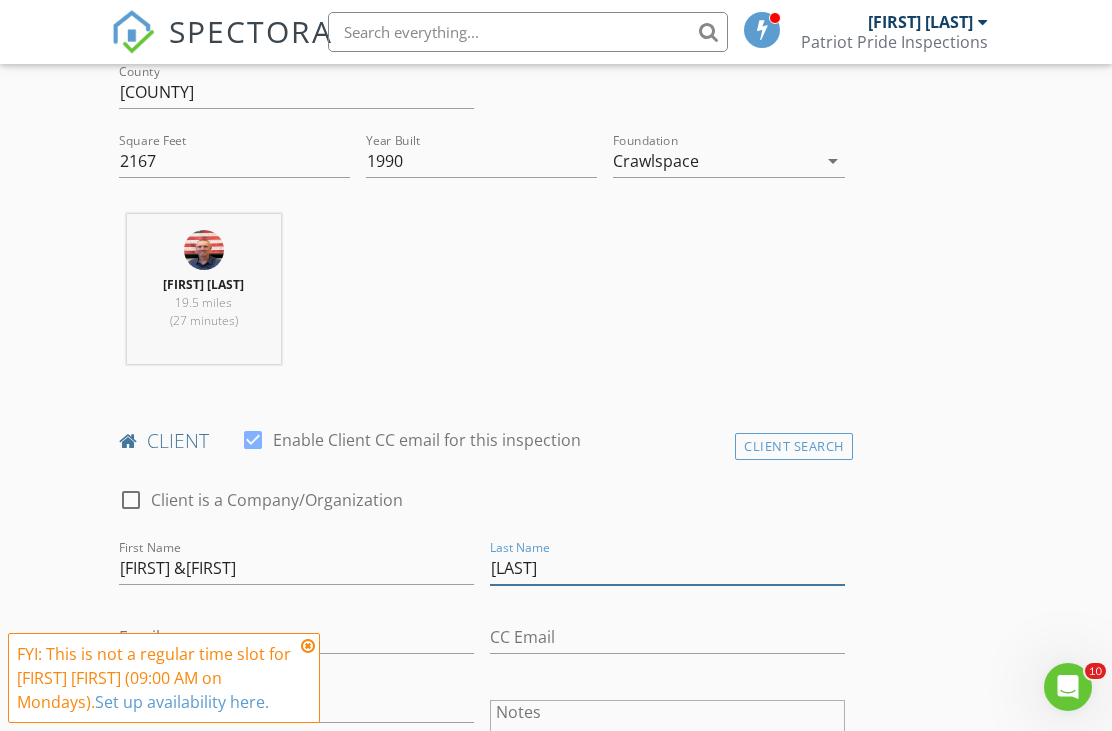 type on "Werner" 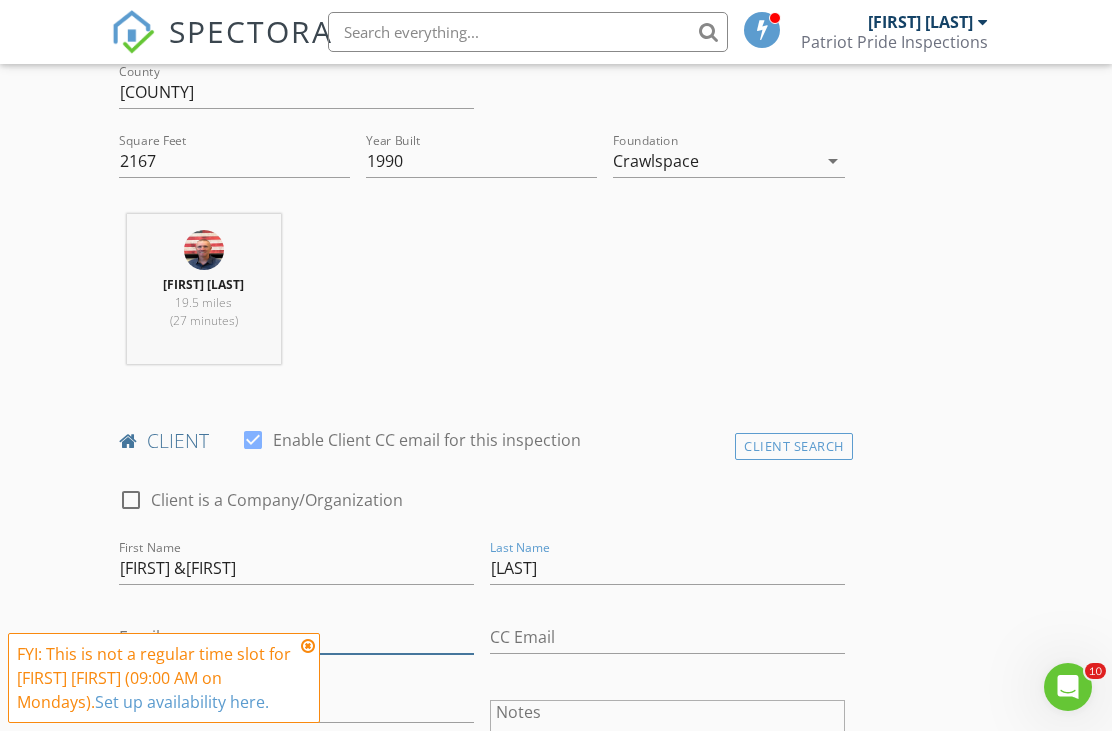 click on "Email" at bounding box center [296, 637] 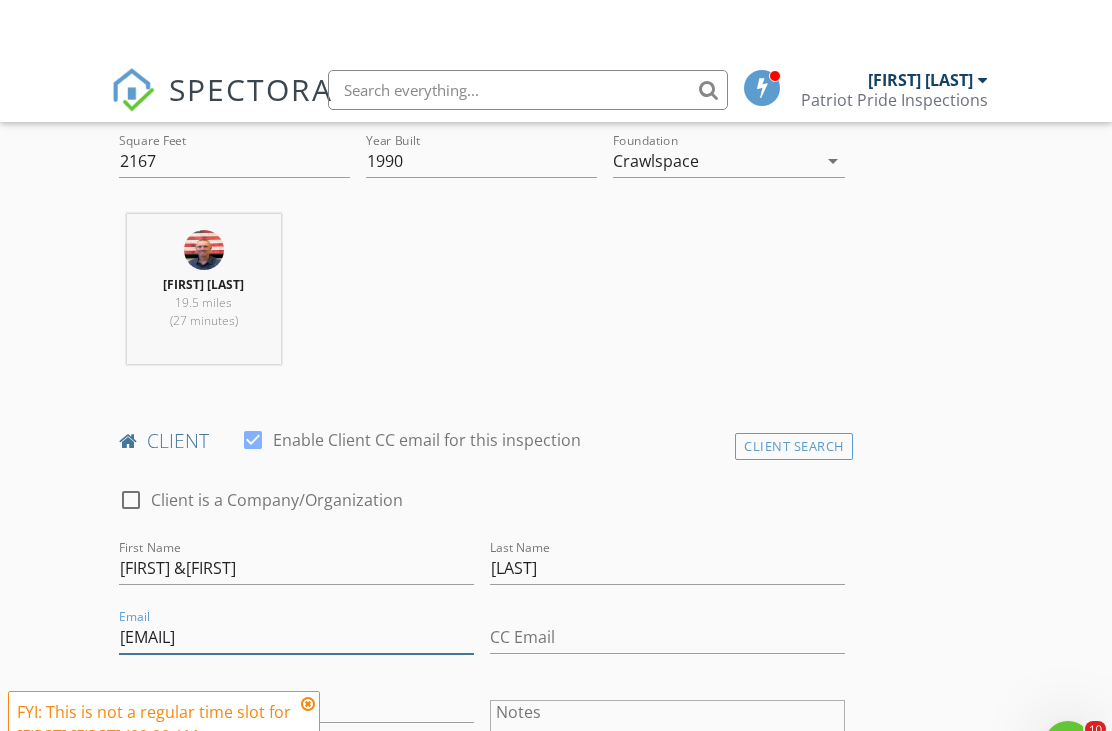 scroll, scrollTop: 761, scrollLeft: 0, axis: vertical 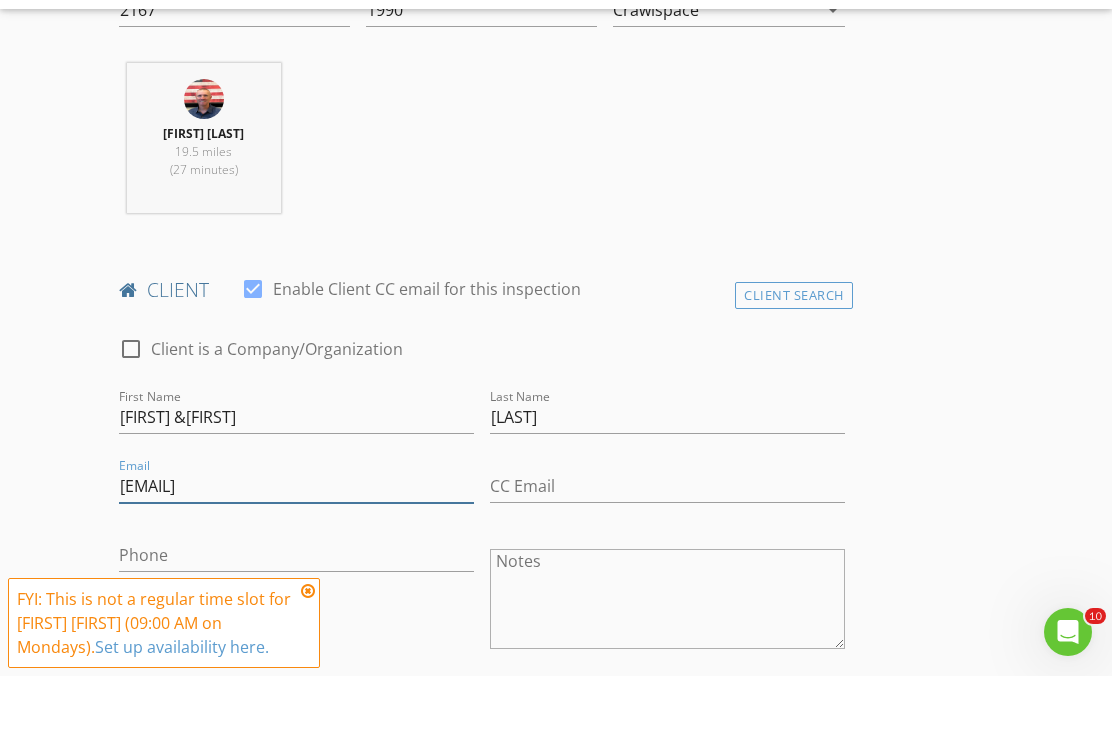 type on "dennis.werner@e3team.com" 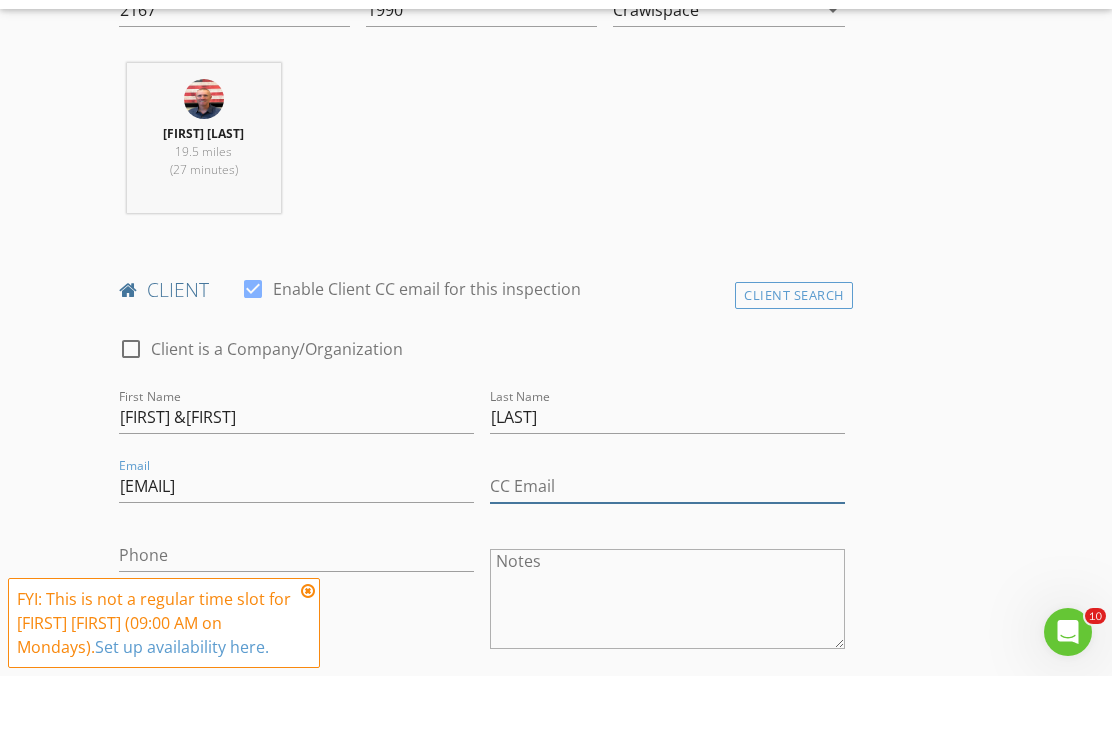 click on "CC Email" at bounding box center [667, 541] 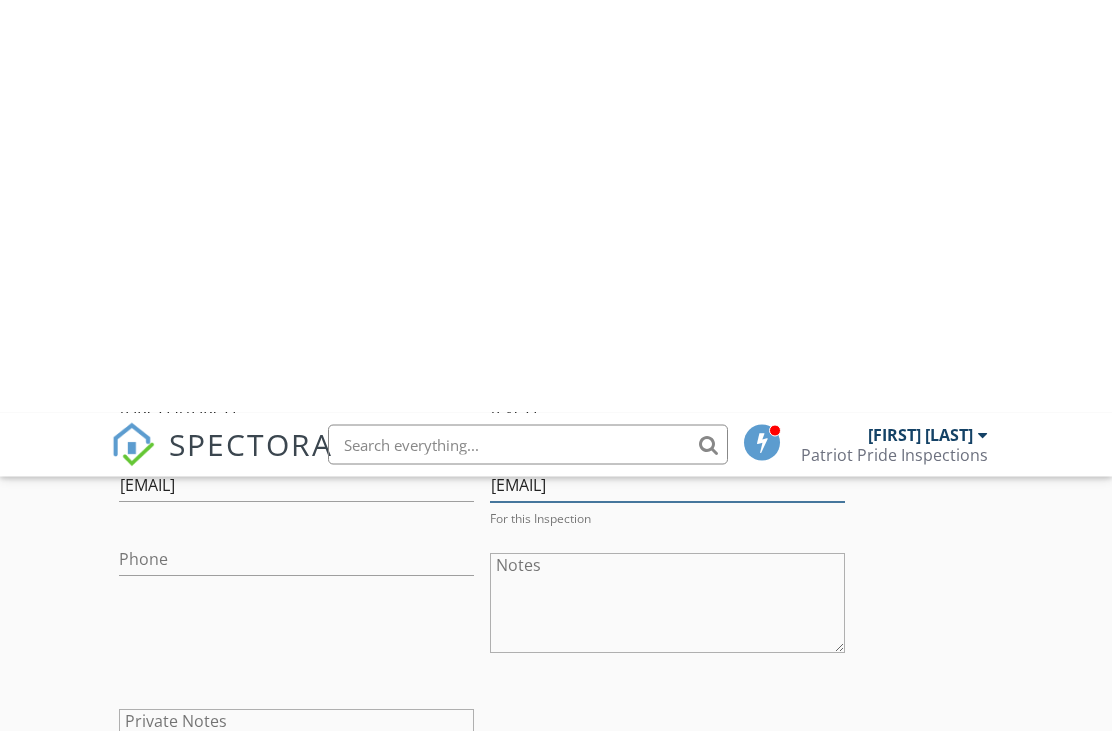 scroll, scrollTop: 1246, scrollLeft: 0, axis: vertical 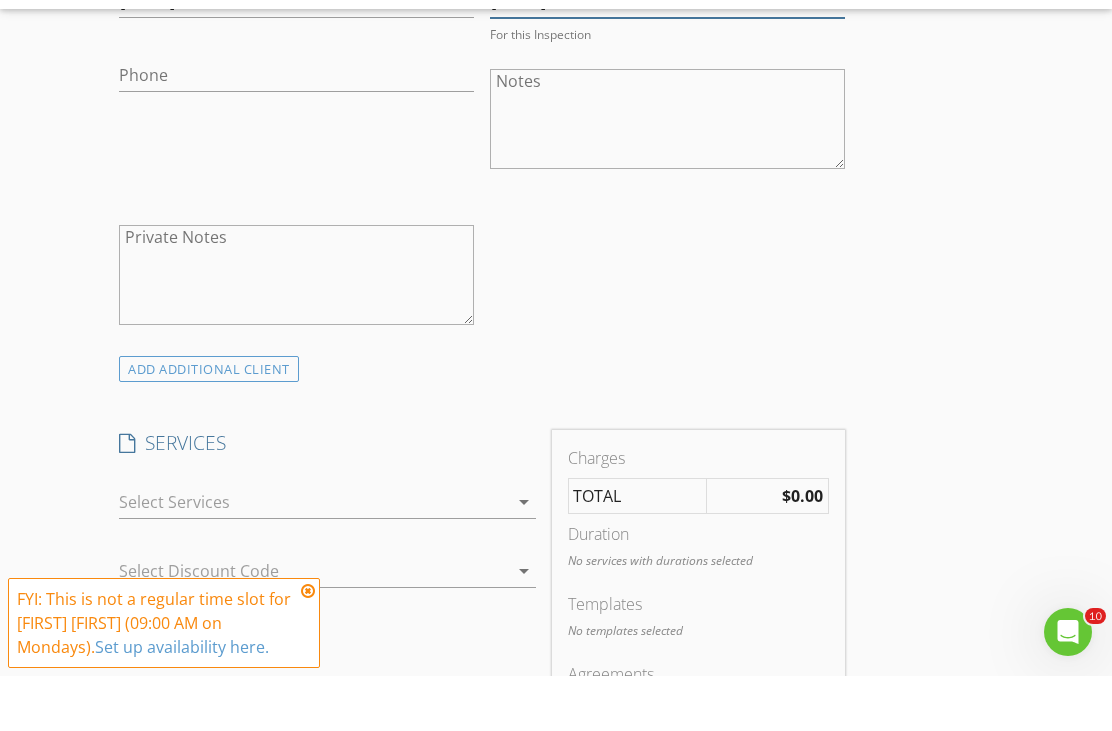 type on "lesliewerner4532@gmail.com" 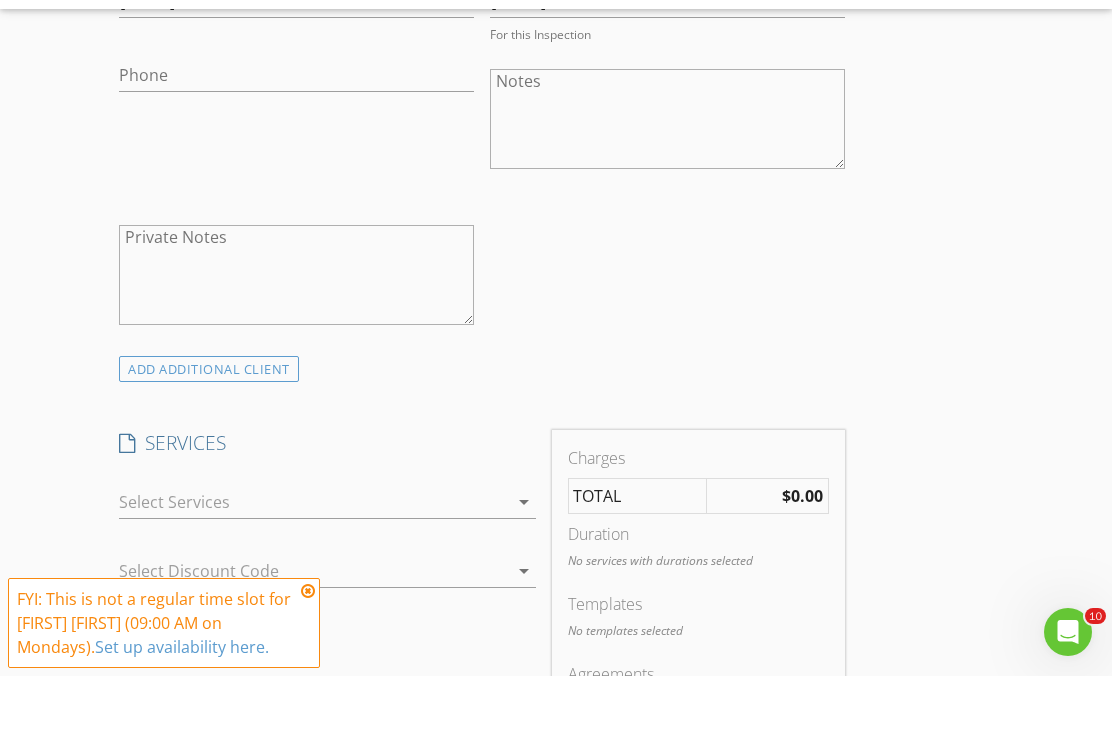 click at bounding box center [313, 557] 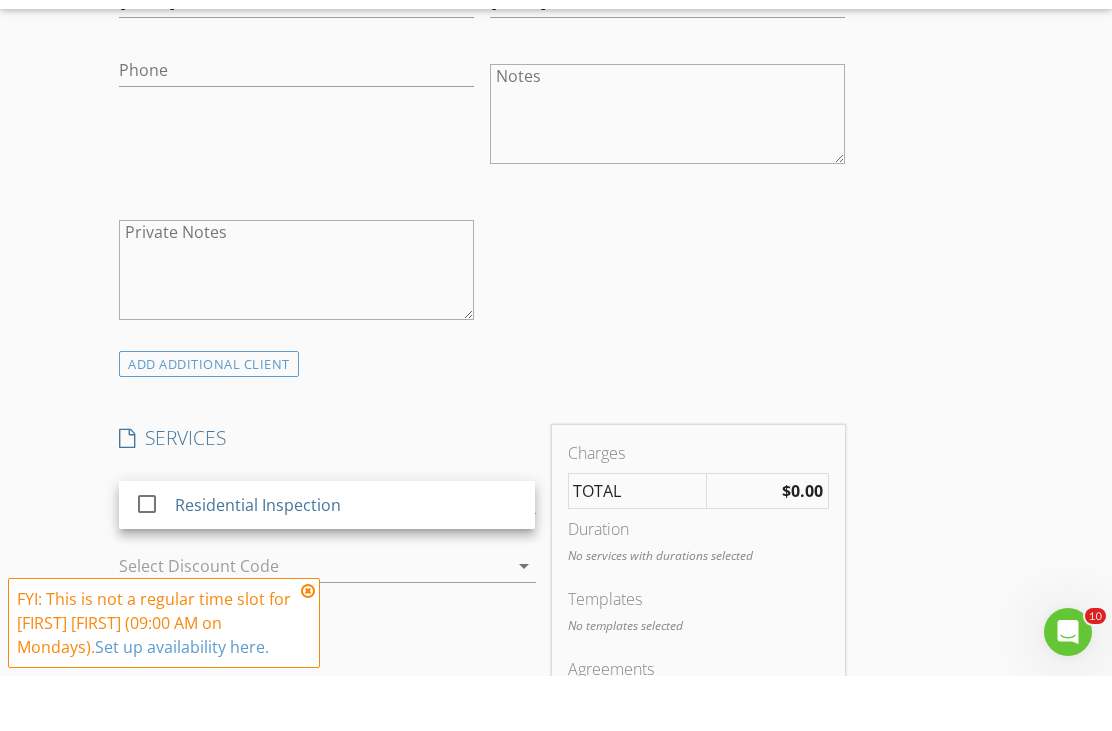 scroll, scrollTop: 1302, scrollLeft: 0, axis: vertical 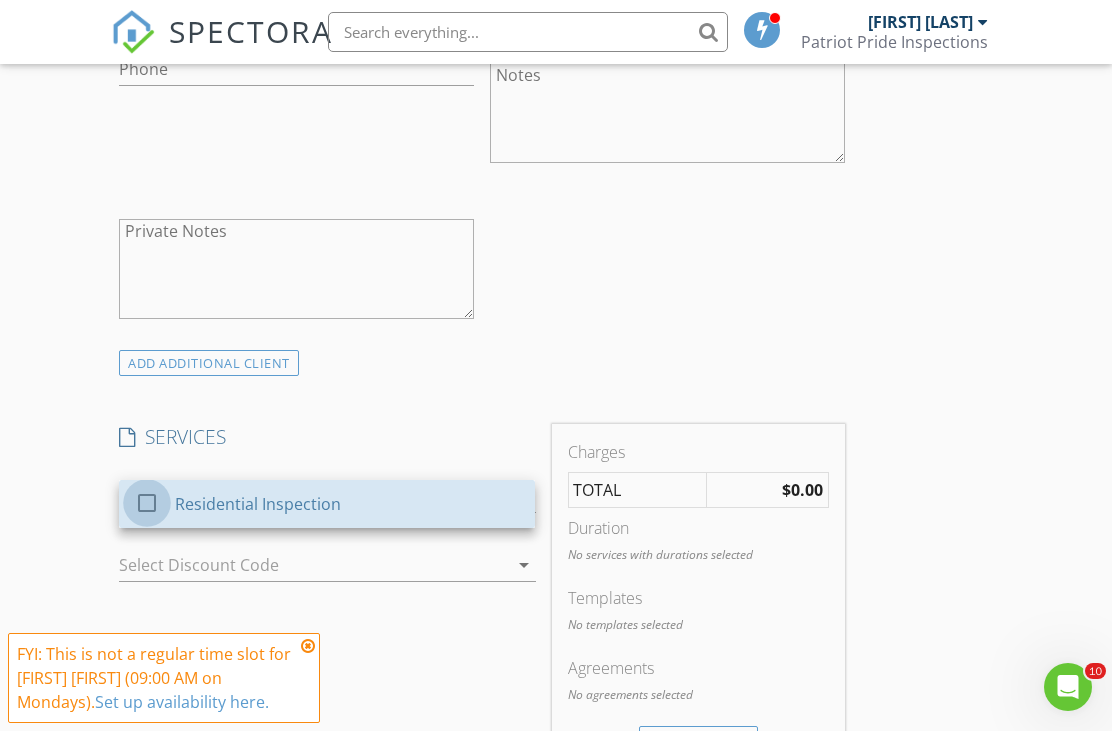 click at bounding box center (147, 503) 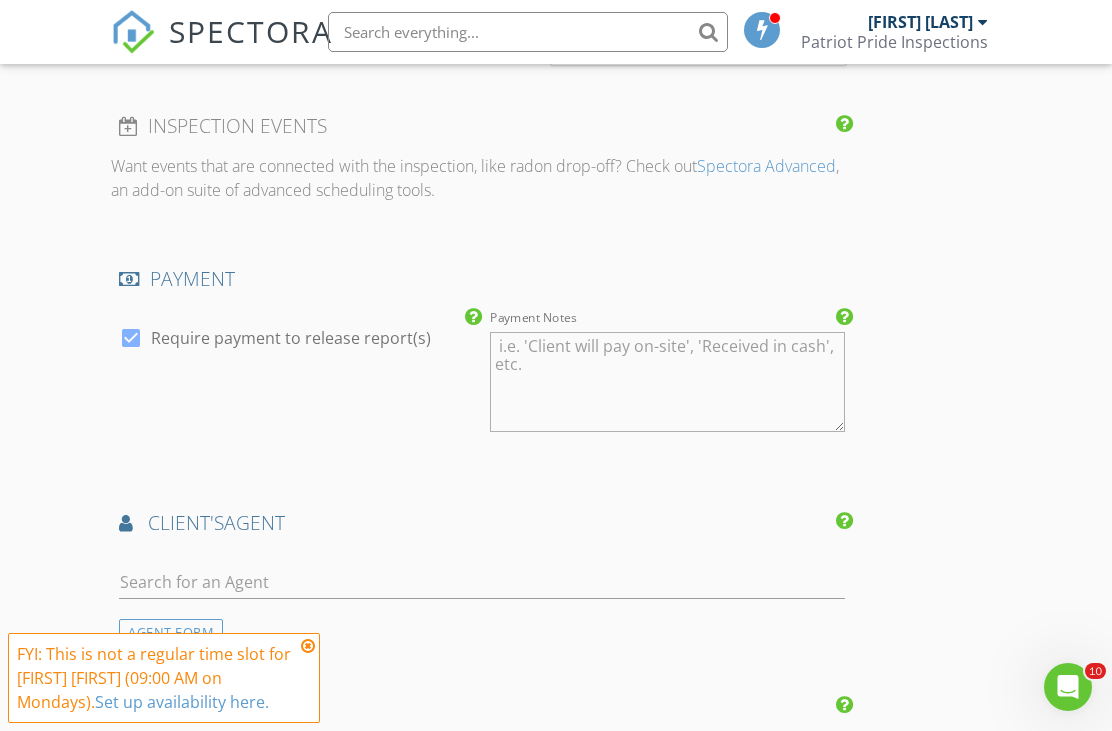 scroll, scrollTop: 2055, scrollLeft: 0, axis: vertical 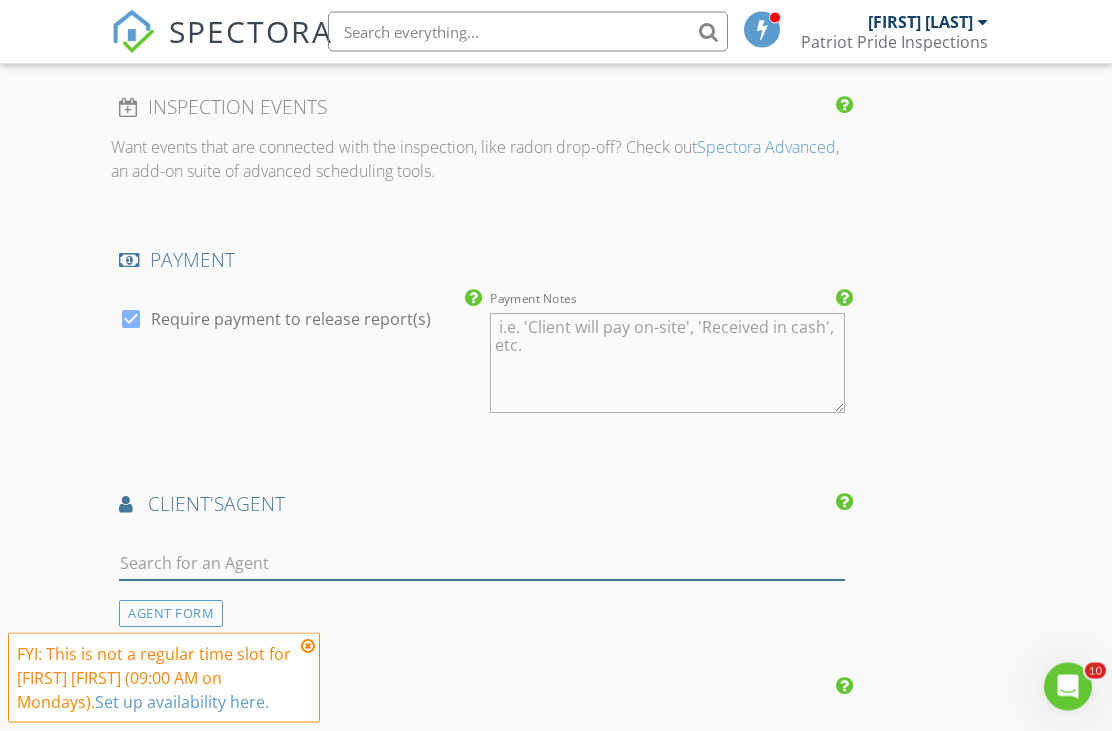 click at bounding box center (481, 564) 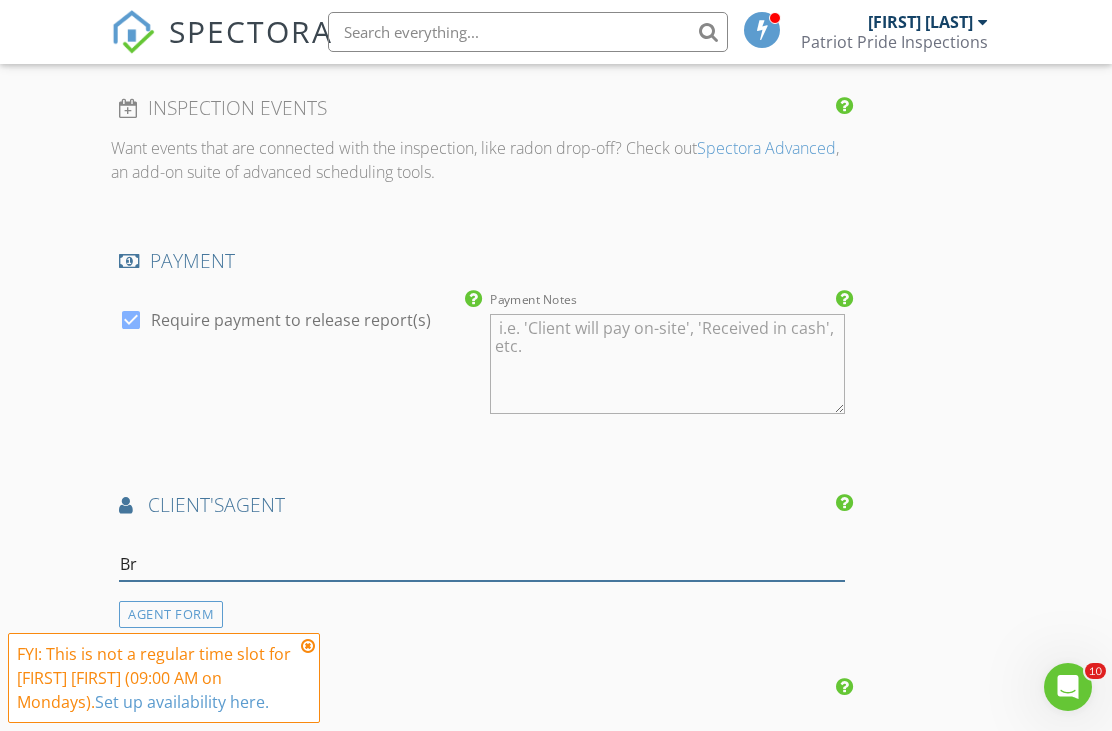 type on "Bry" 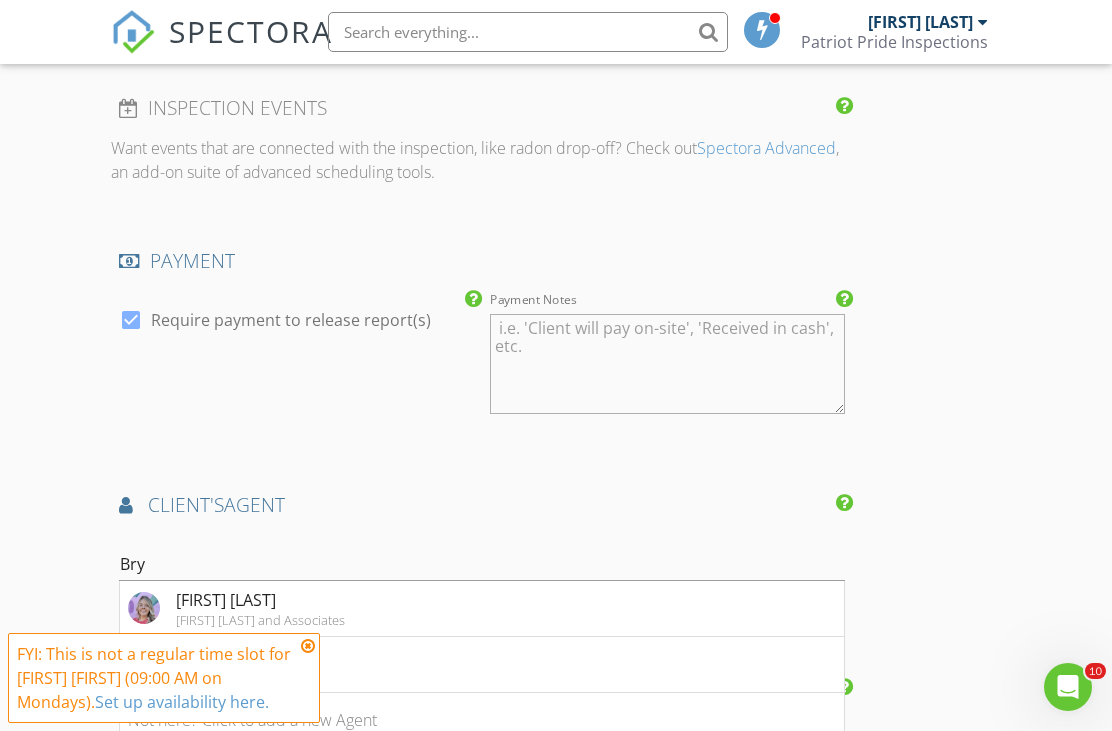 click on "Bryanah Capps
Julie Woods and Associates" at bounding box center (481, 609) 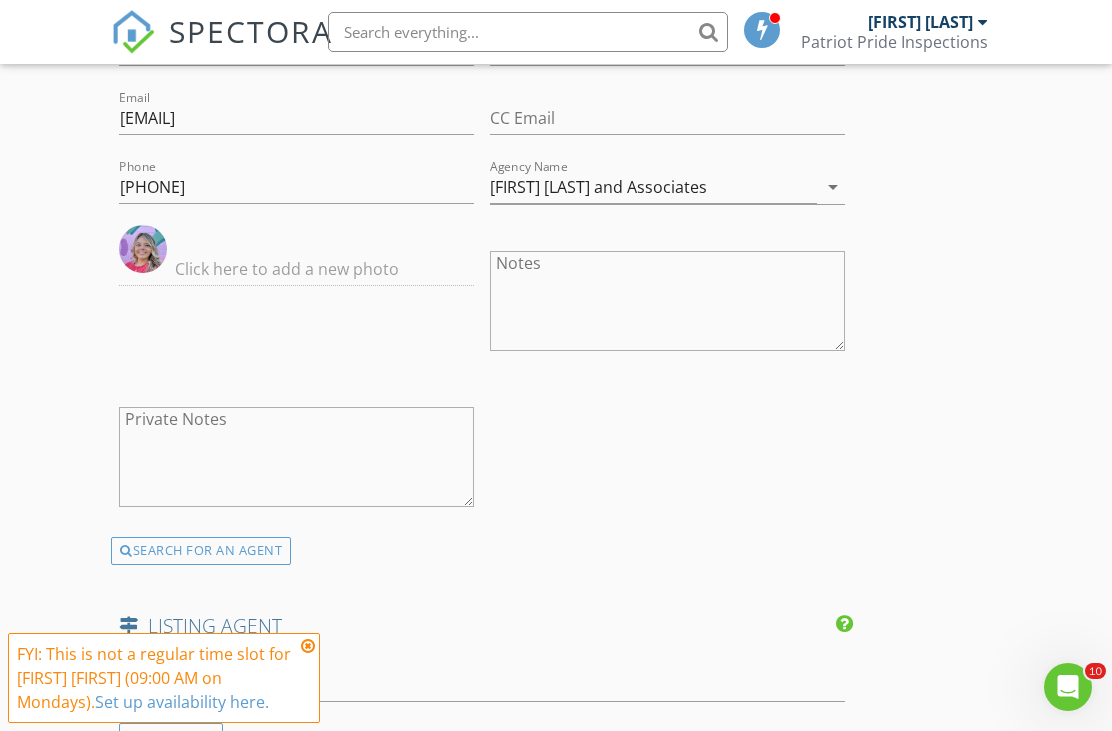 scroll, scrollTop: 2735, scrollLeft: 0, axis: vertical 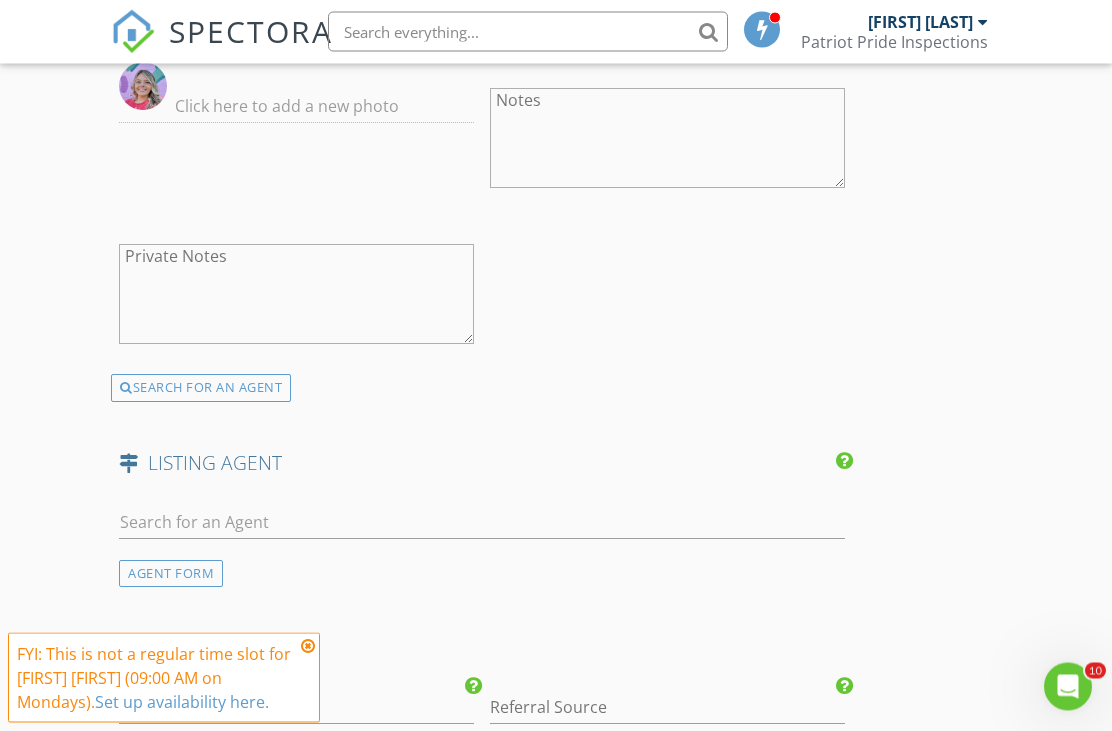 click at bounding box center (481, 527) 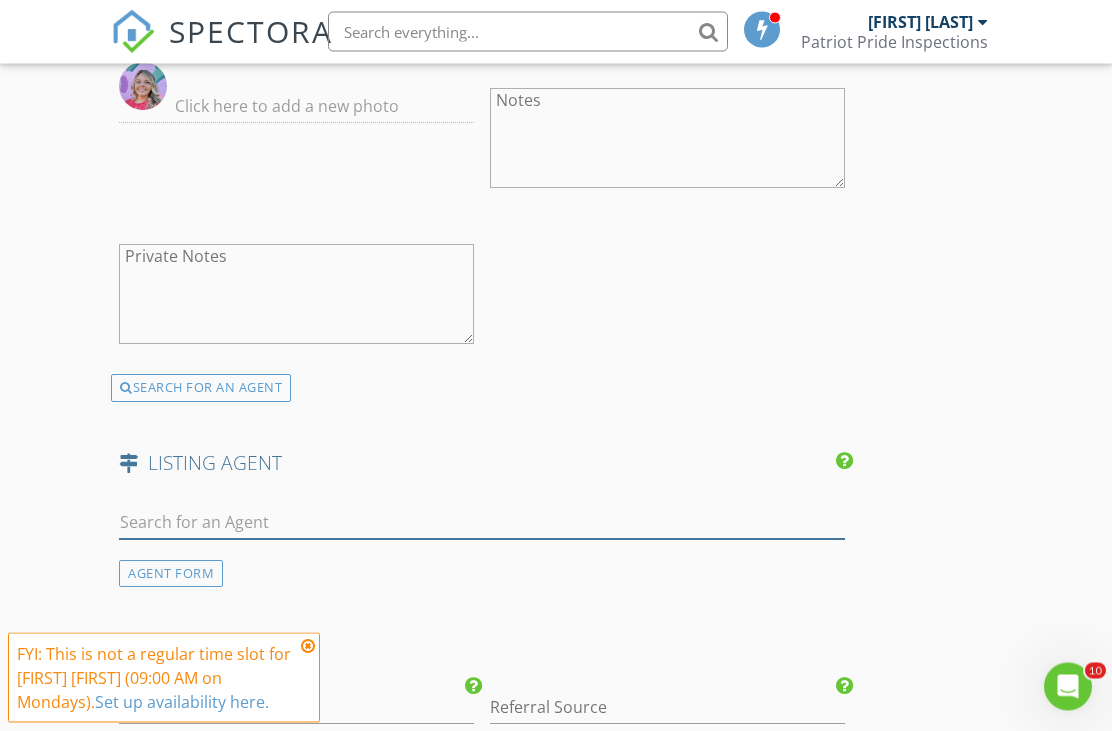 click at bounding box center [481, 523] 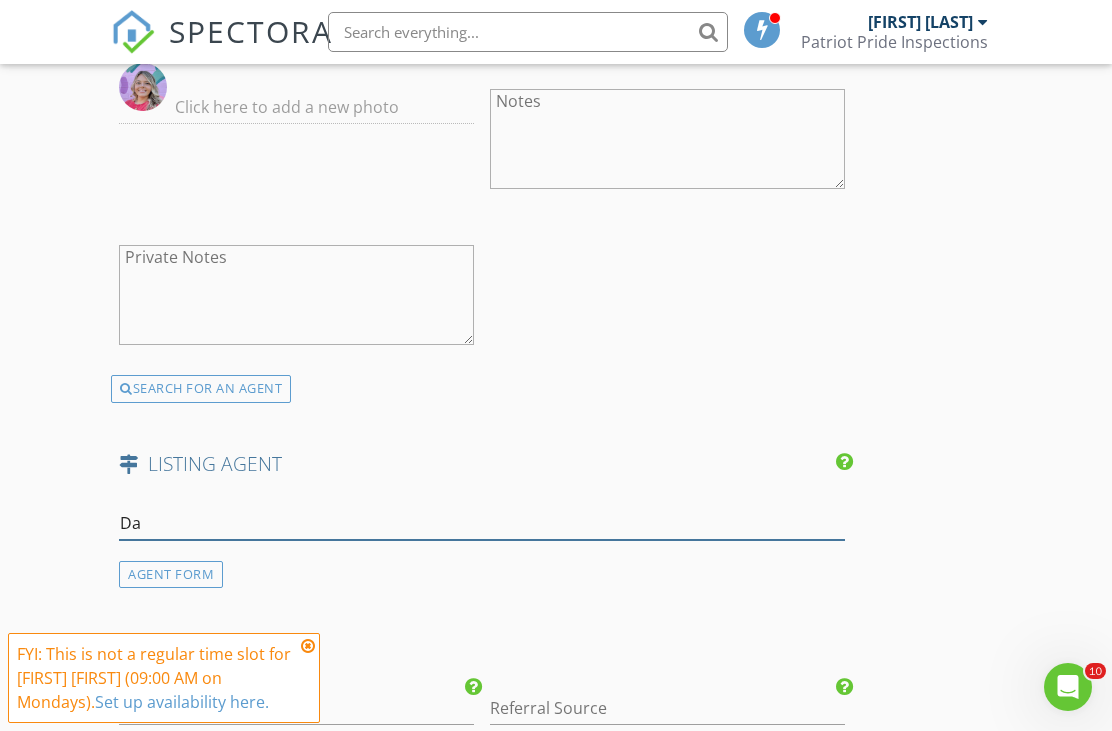 type on "D" 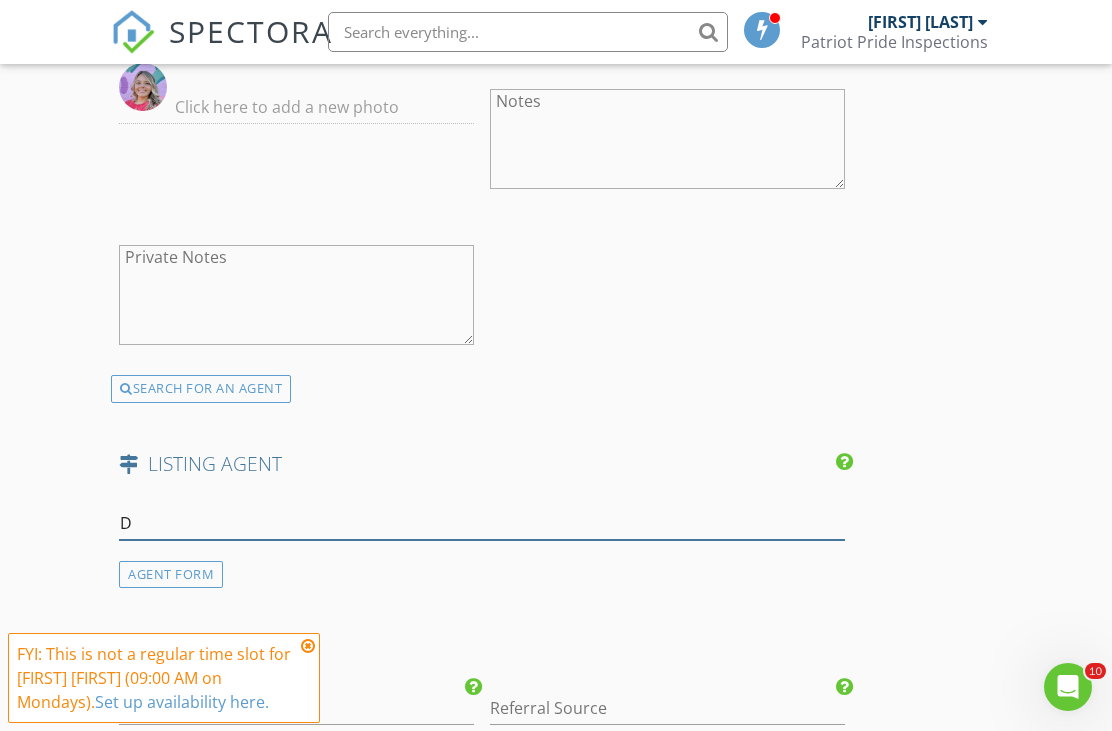 type 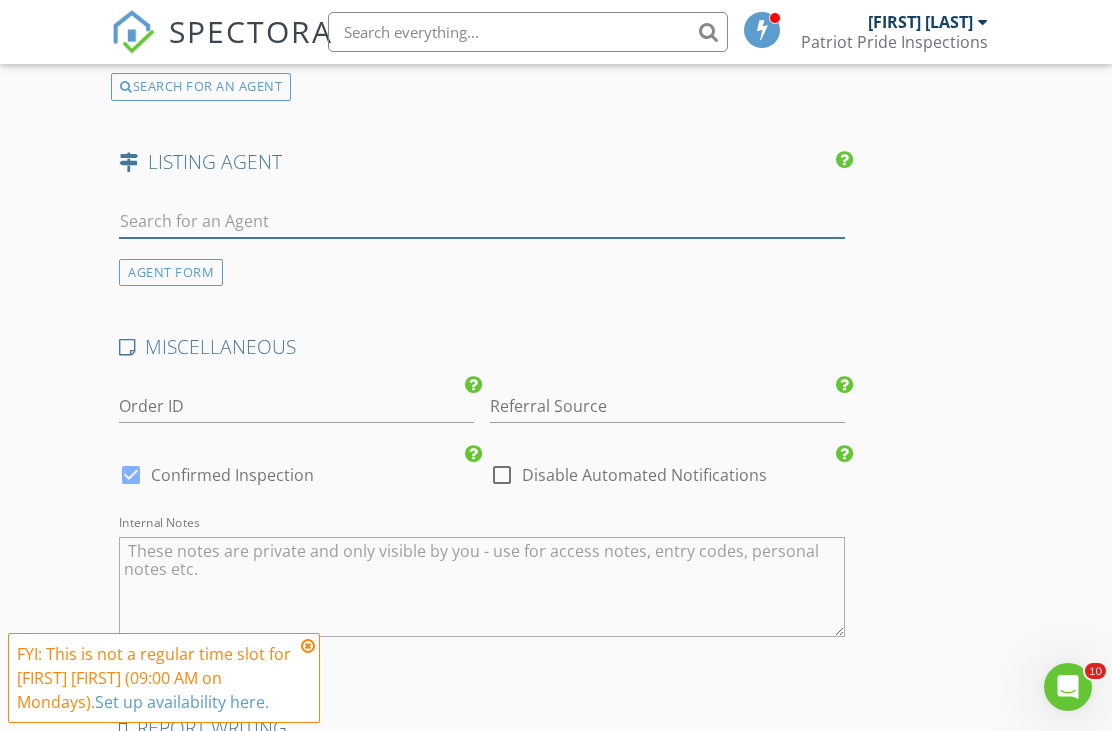 scroll, scrollTop: 2942, scrollLeft: 0, axis: vertical 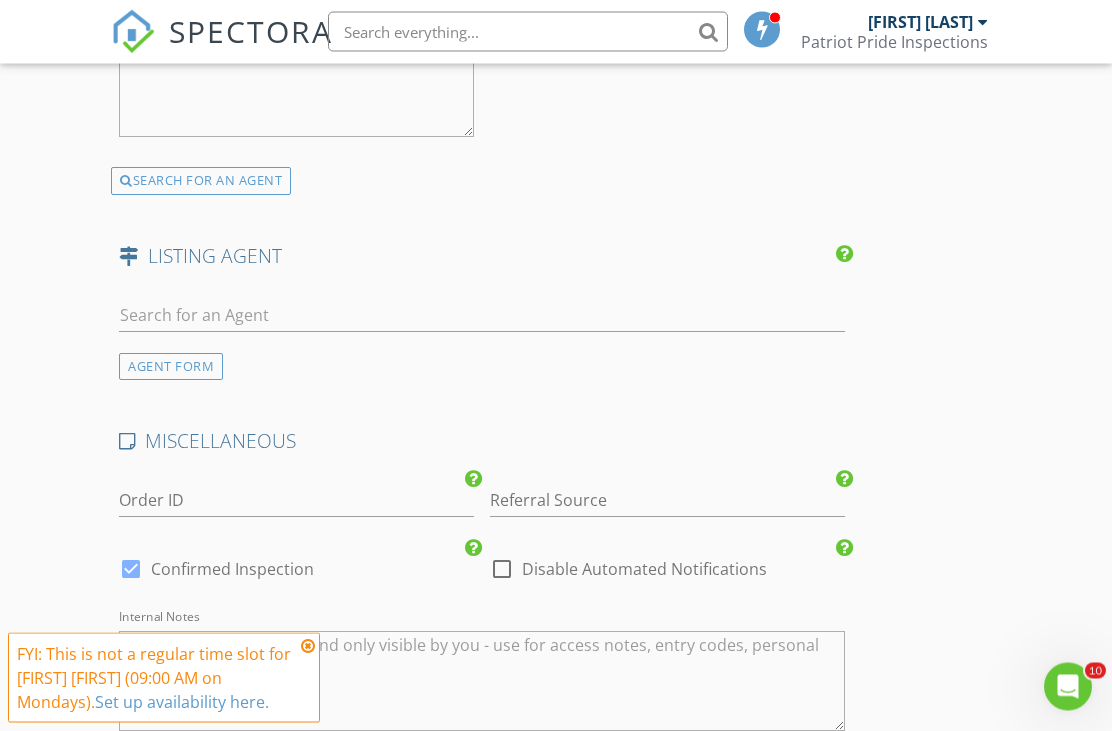 click on "AGENT FORM" at bounding box center (171, 367) 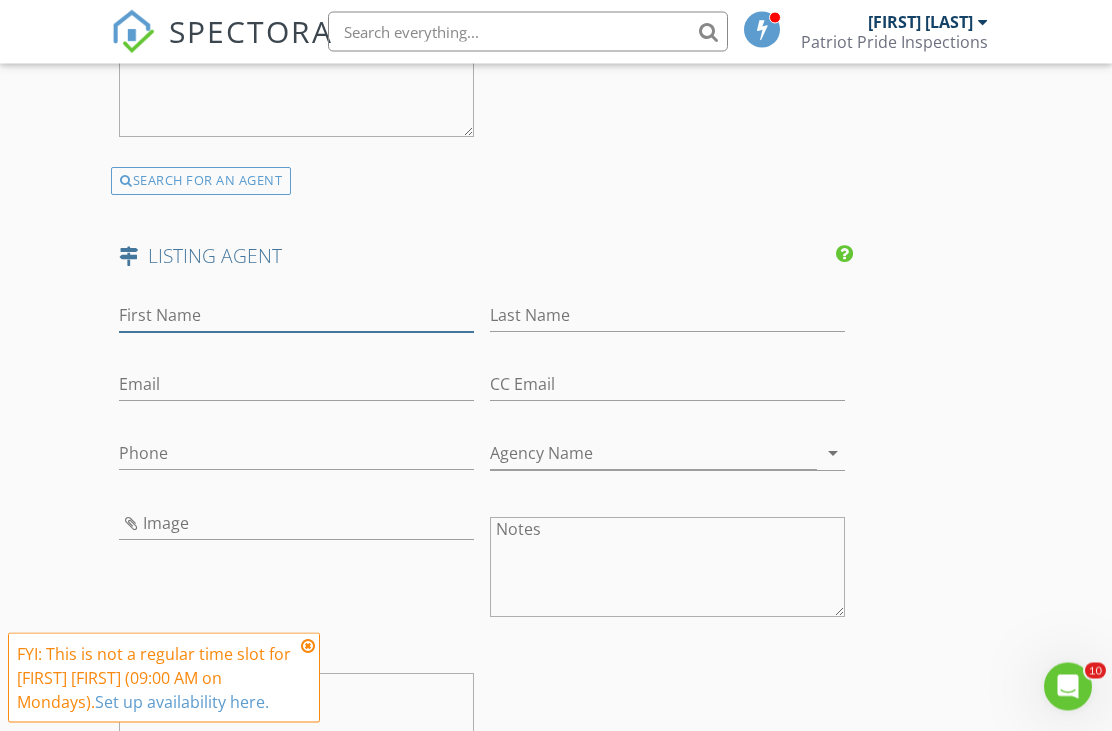 click on "First Name" at bounding box center (296, 316) 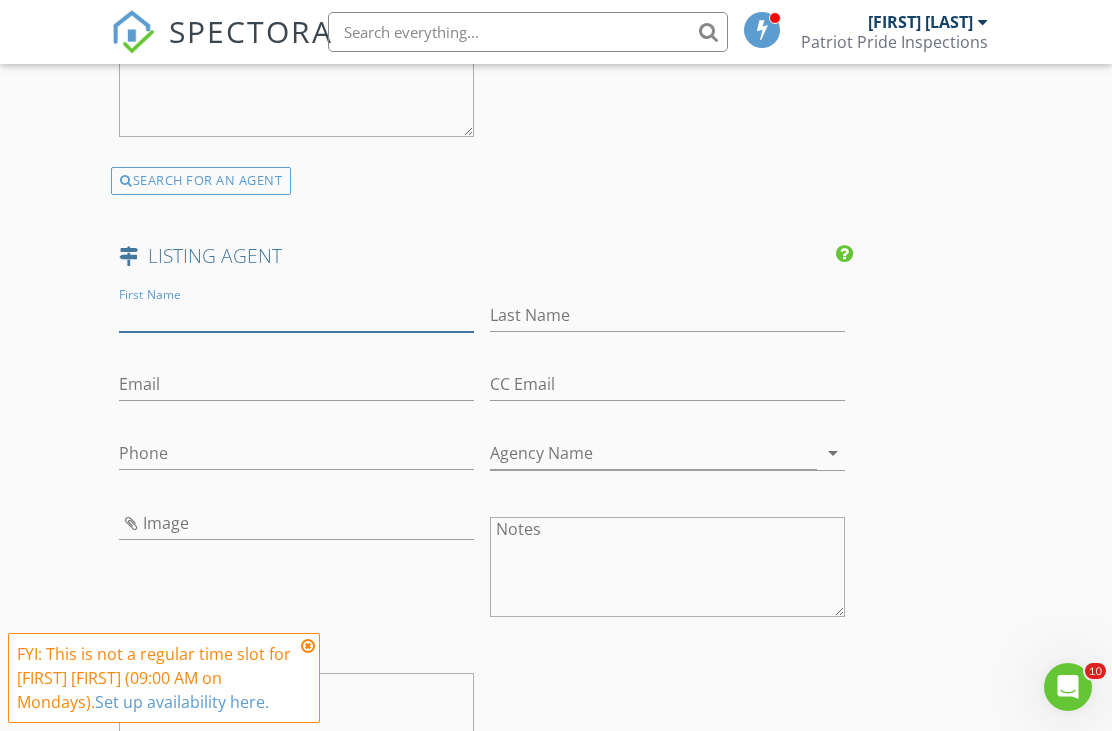 scroll, scrollTop: 2942, scrollLeft: 0, axis: vertical 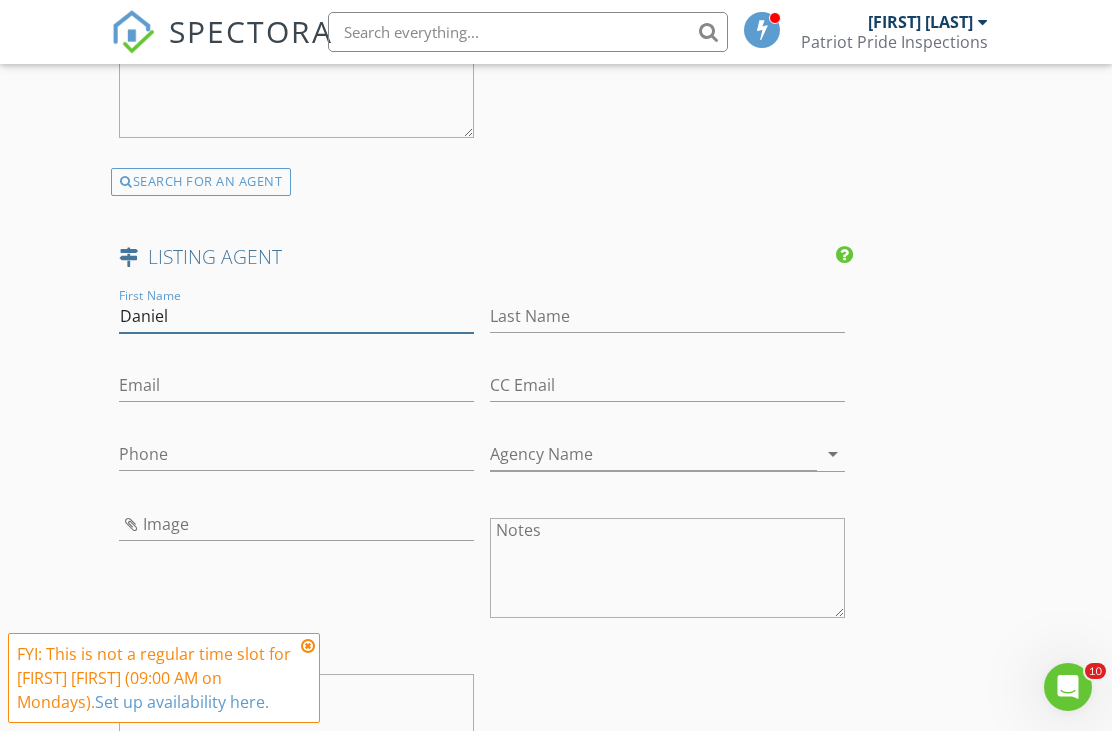type on "Daniel" 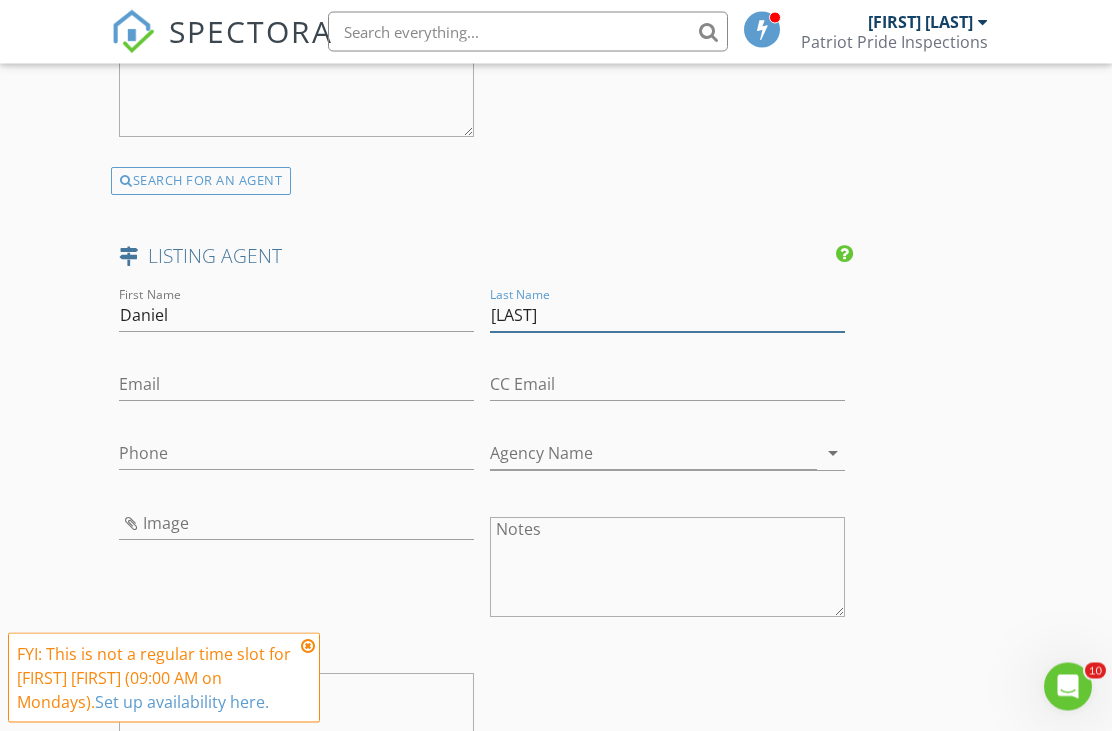 scroll, scrollTop: 2943, scrollLeft: 0, axis: vertical 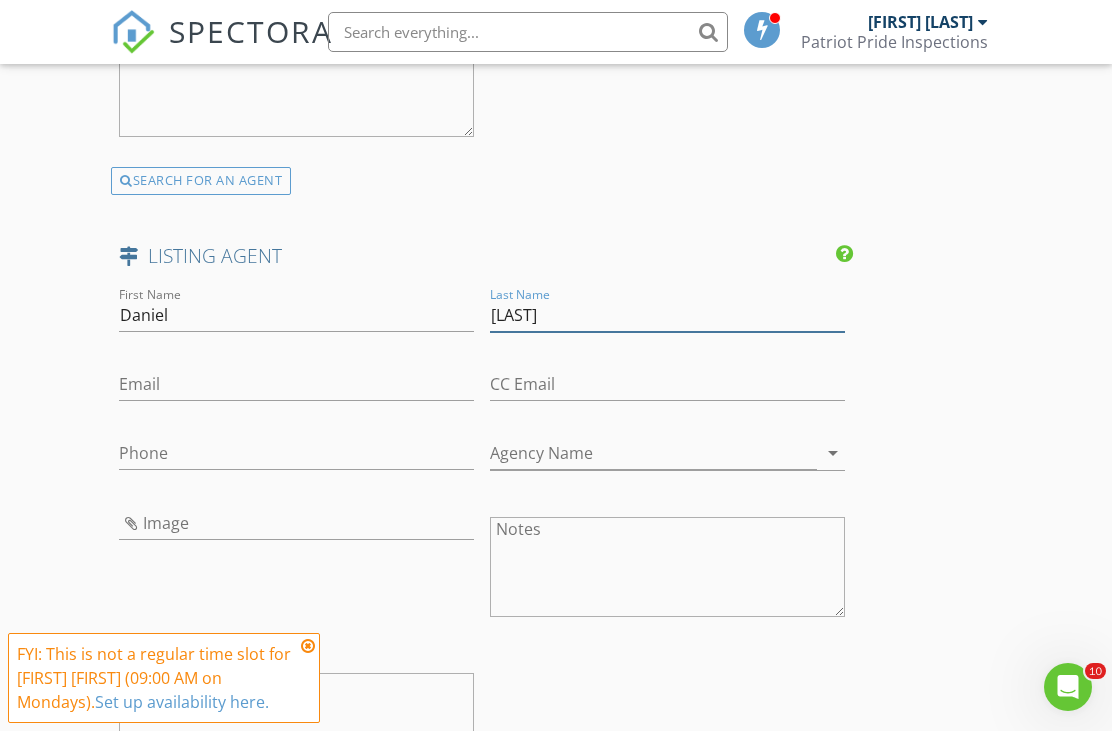 type on "Shipman" 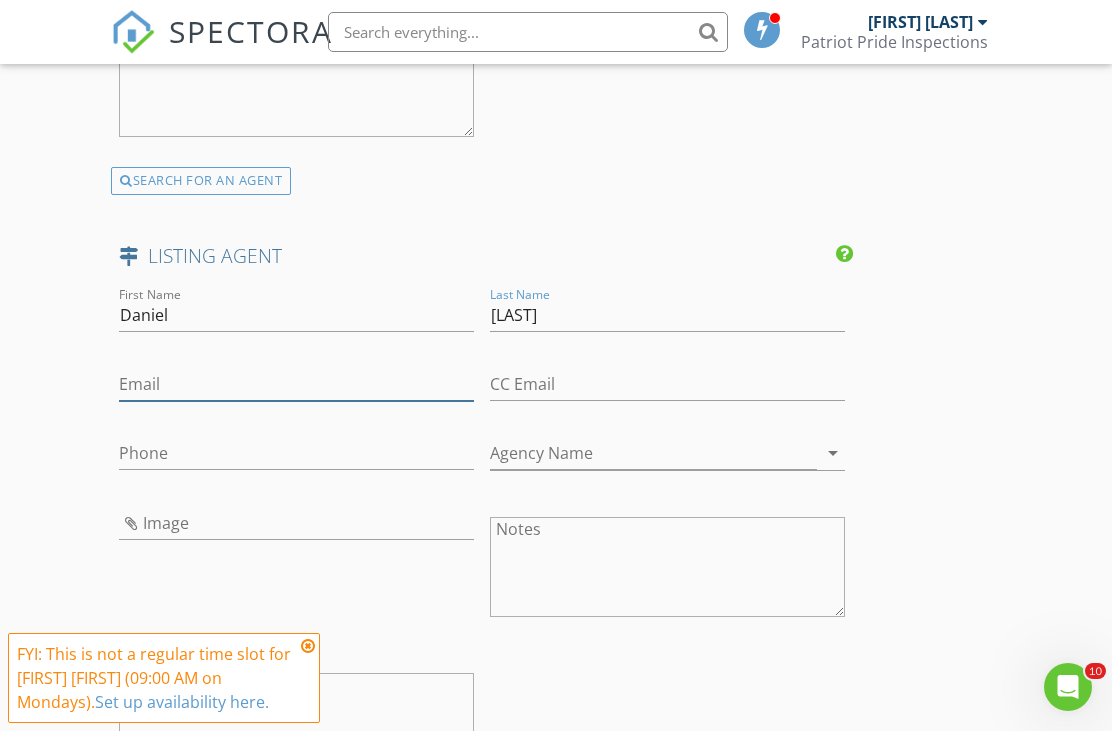 click on "Email" at bounding box center (296, 384) 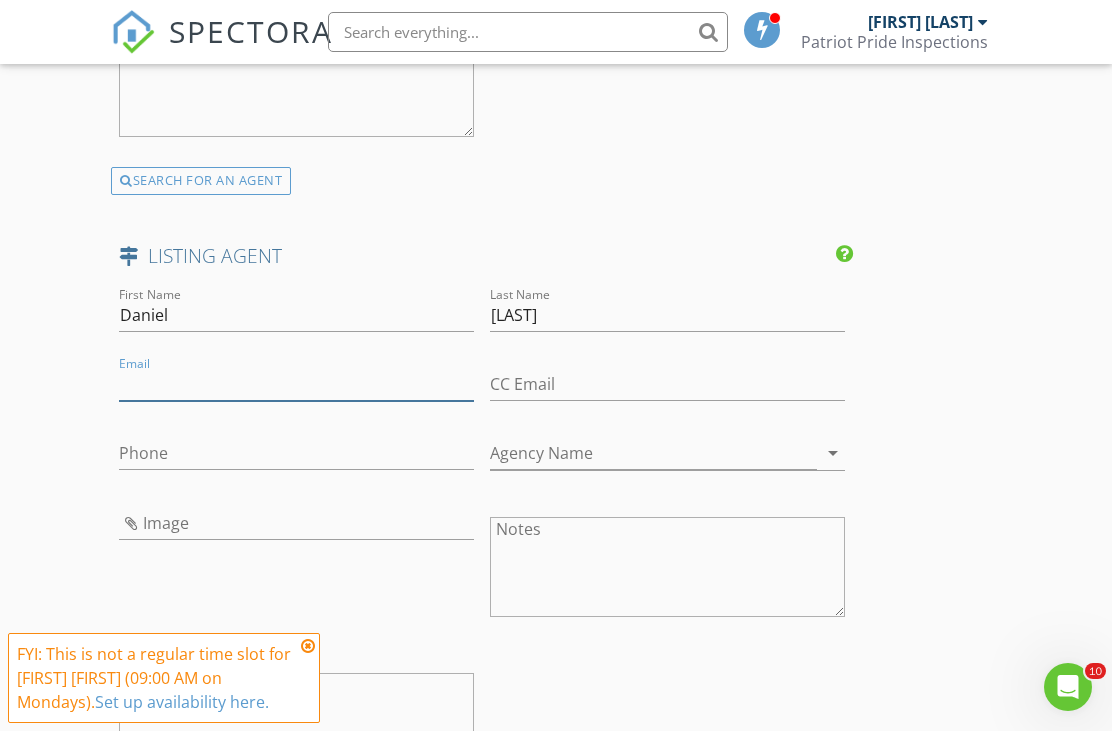 click on "Email" at bounding box center (296, 384) 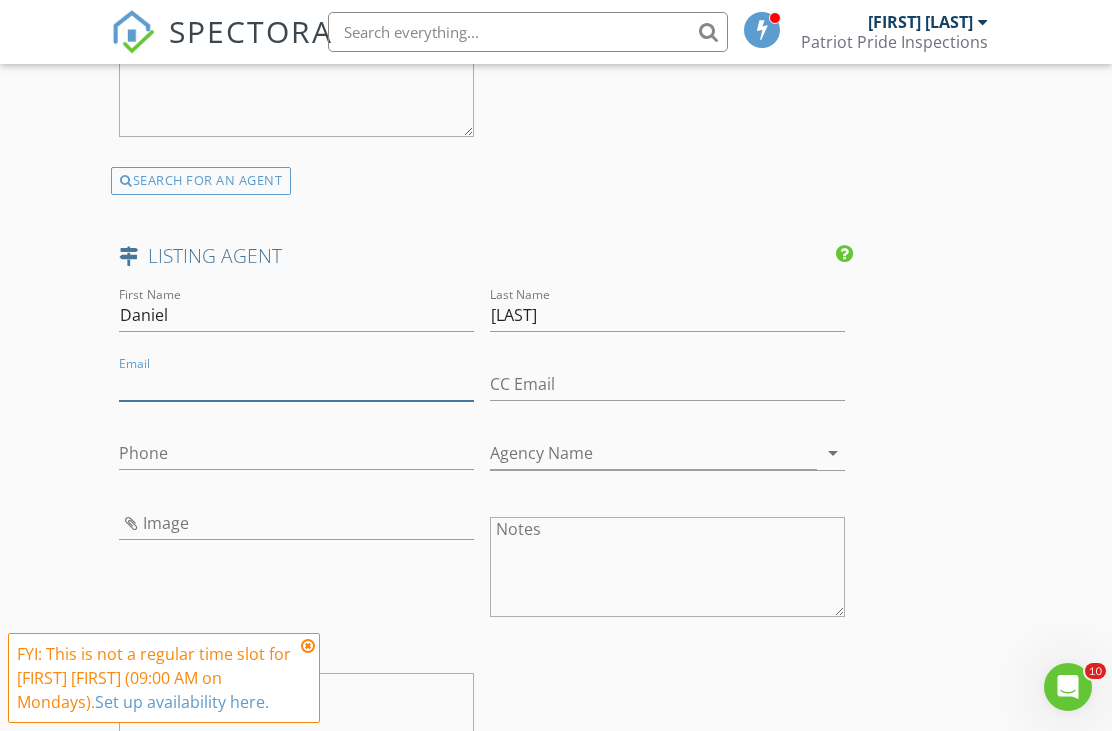 paste on "danielcshipman@yahoo.com" 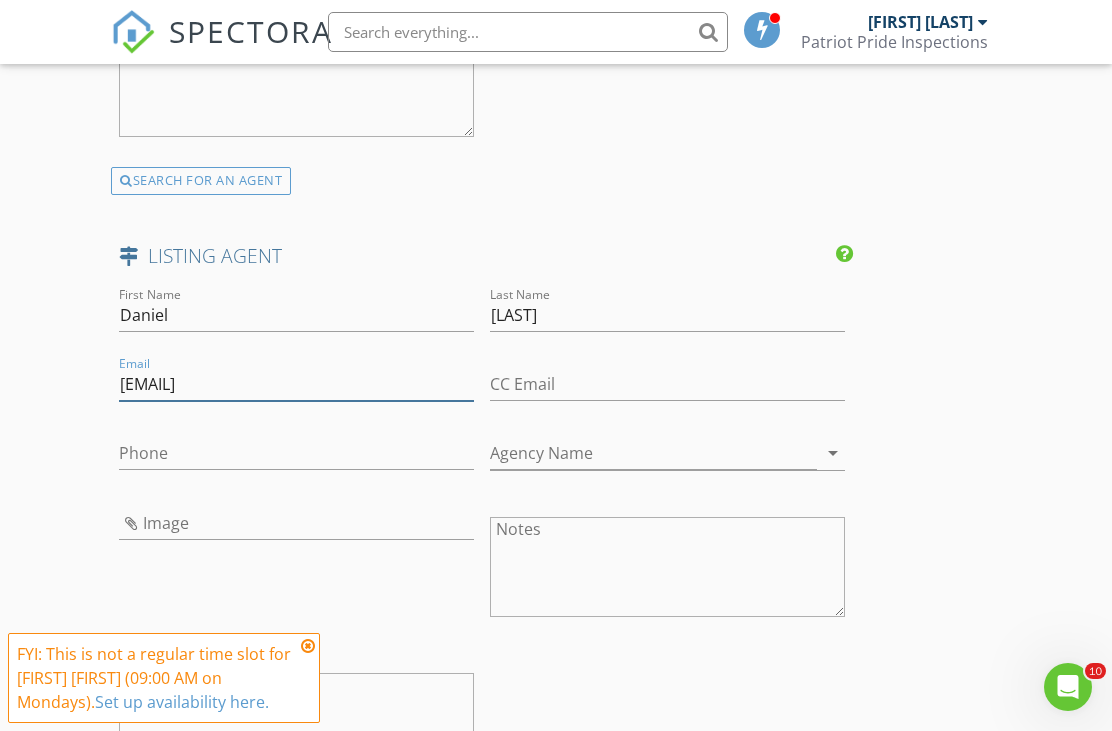 type on "danielcshipman@yahoo.com" 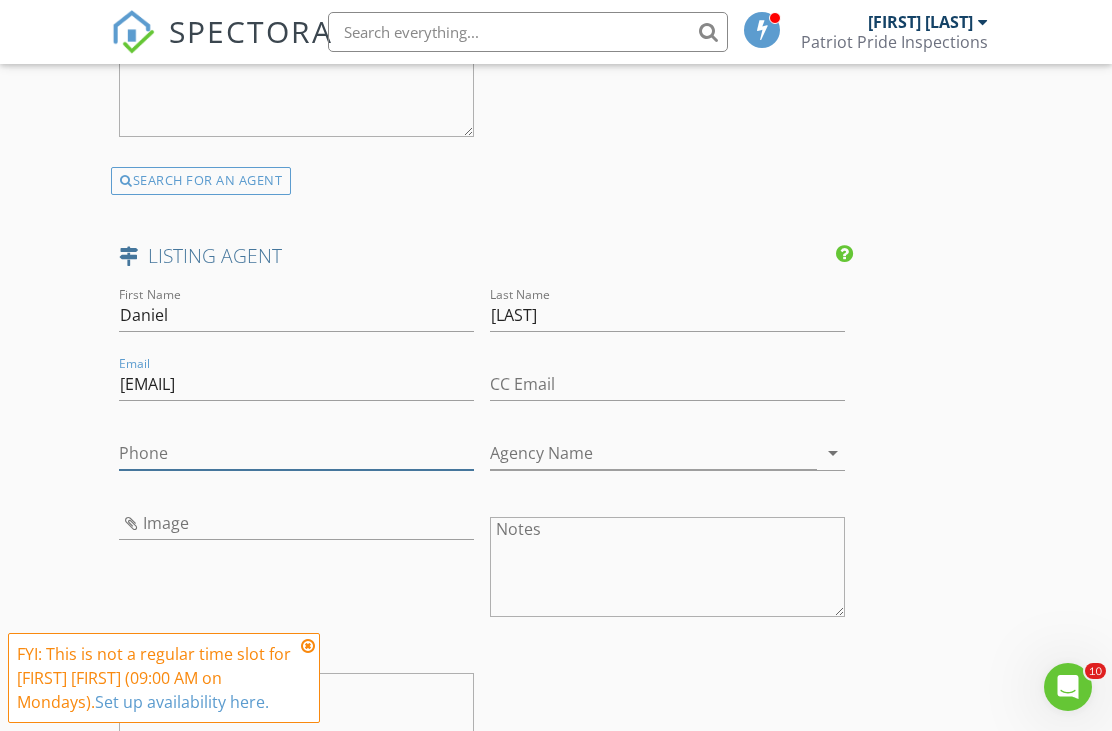 click on "Phone" at bounding box center (296, 453) 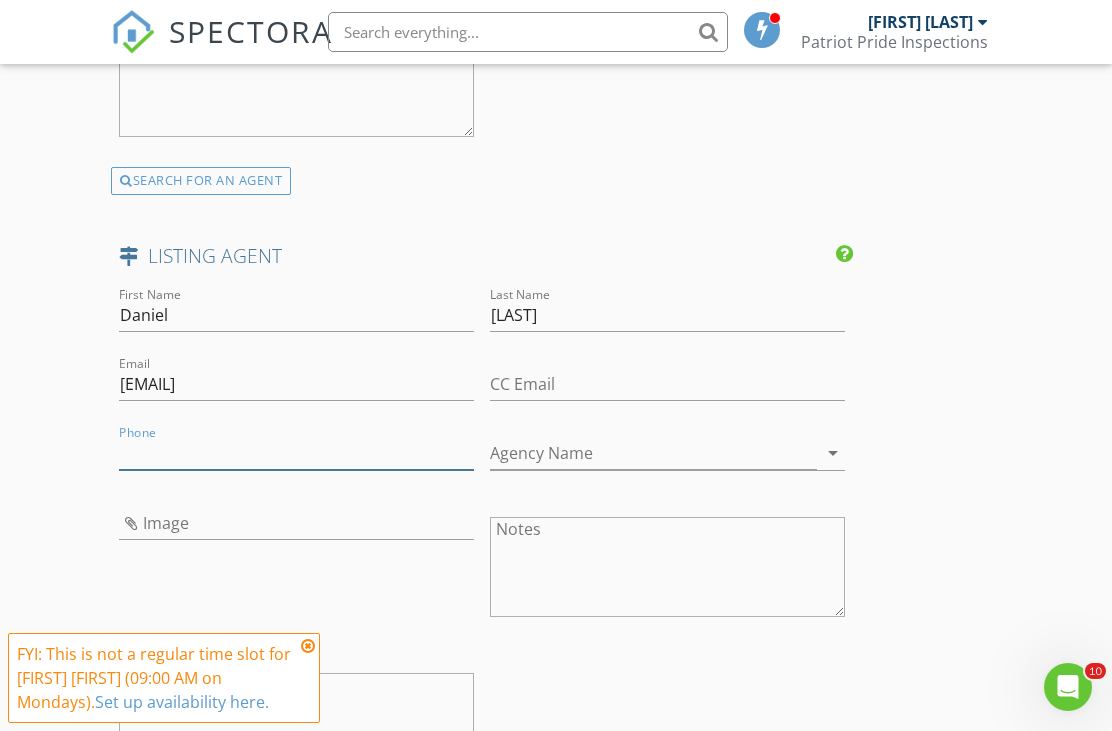 click on "Phone" at bounding box center [296, 453] 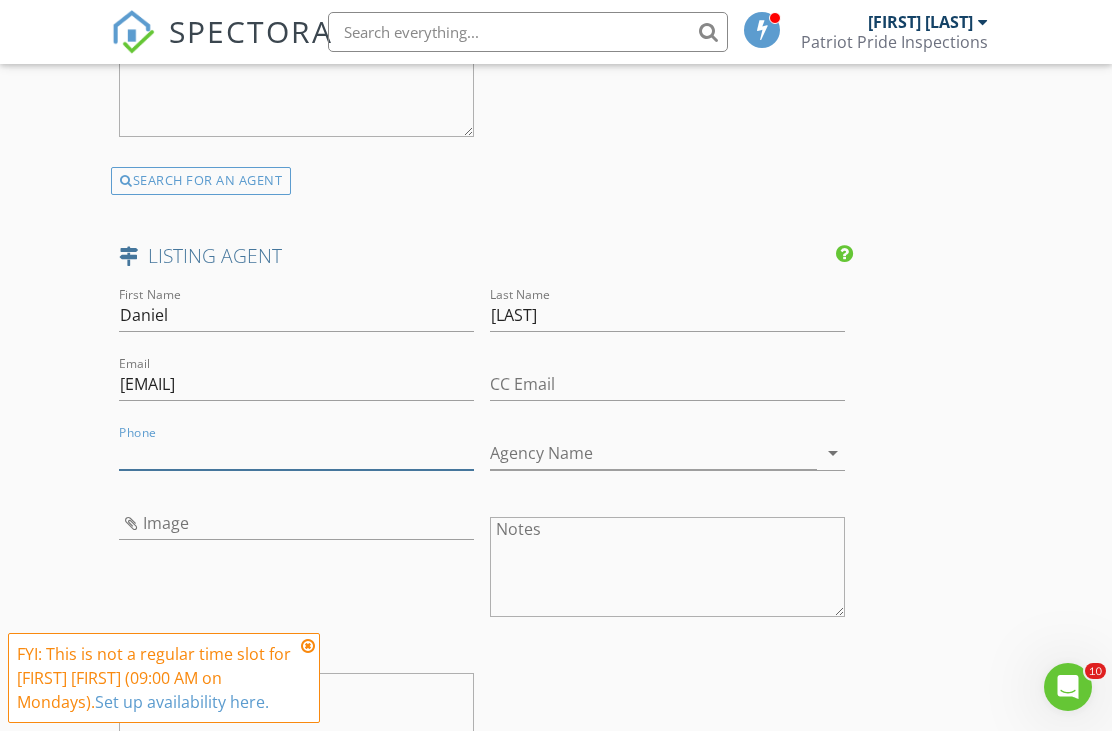 paste on "903-570-2799" 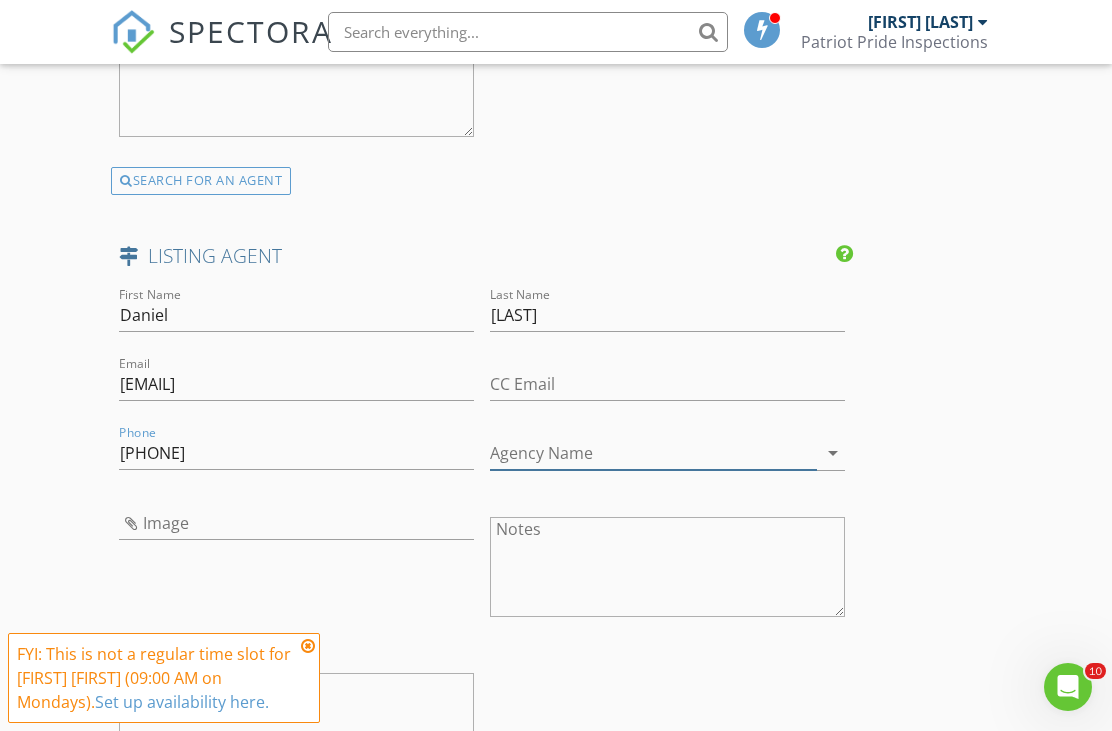 click on "Agency Name" at bounding box center [653, 453] 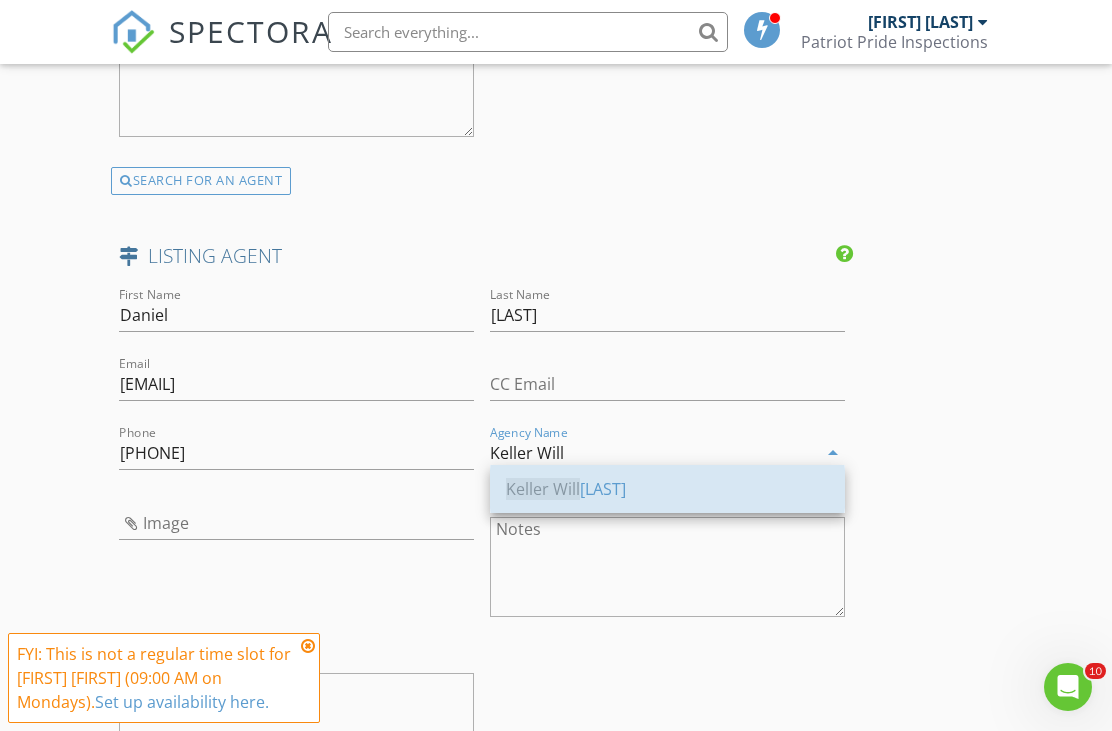 click on "Keller Will iams" at bounding box center [667, 489] 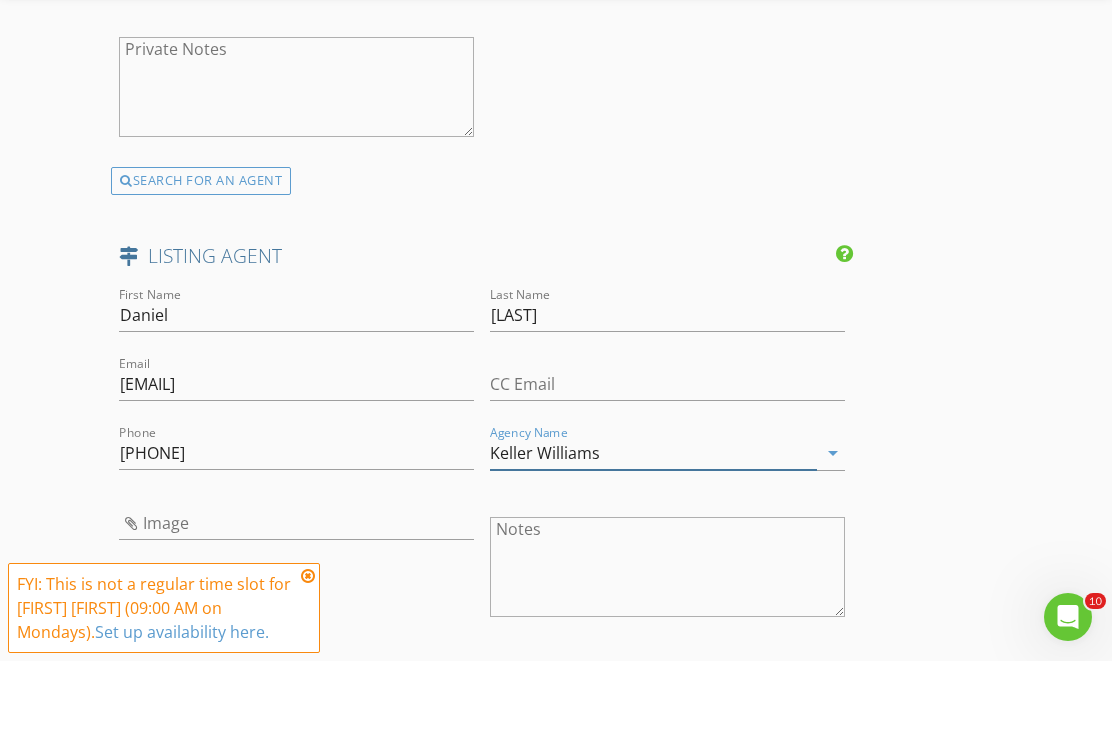 scroll, scrollTop: 2790, scrollLeft: 0, axis: vertical 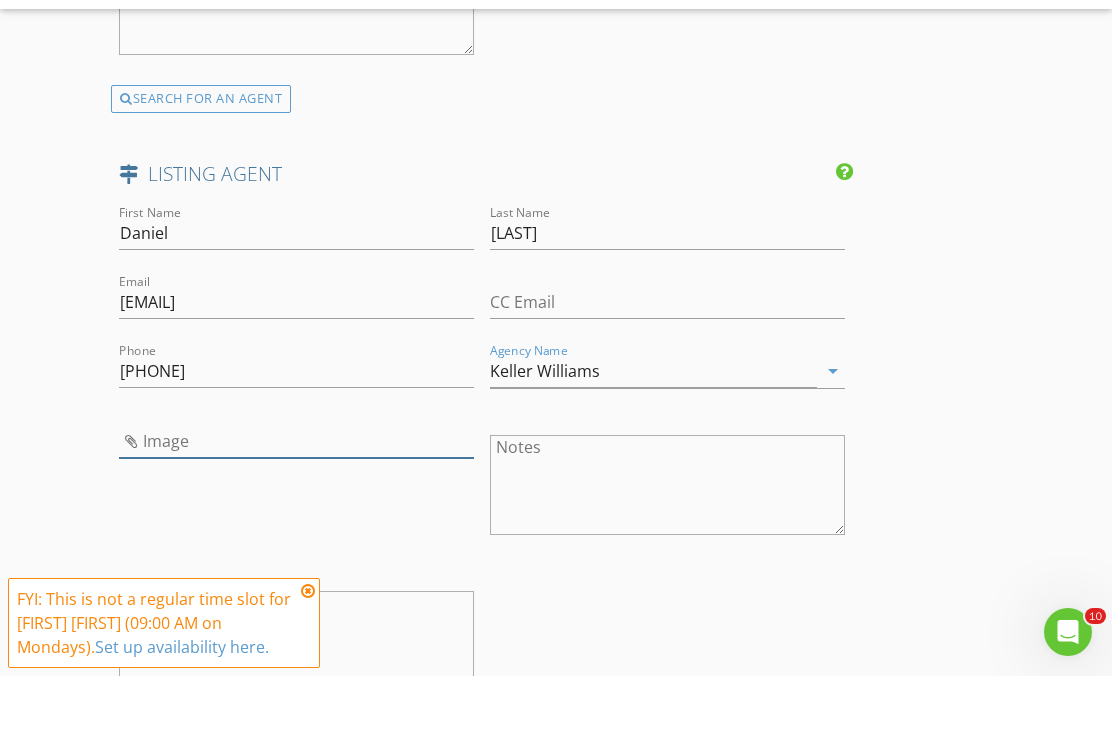 click at bounding box center [296, 496] 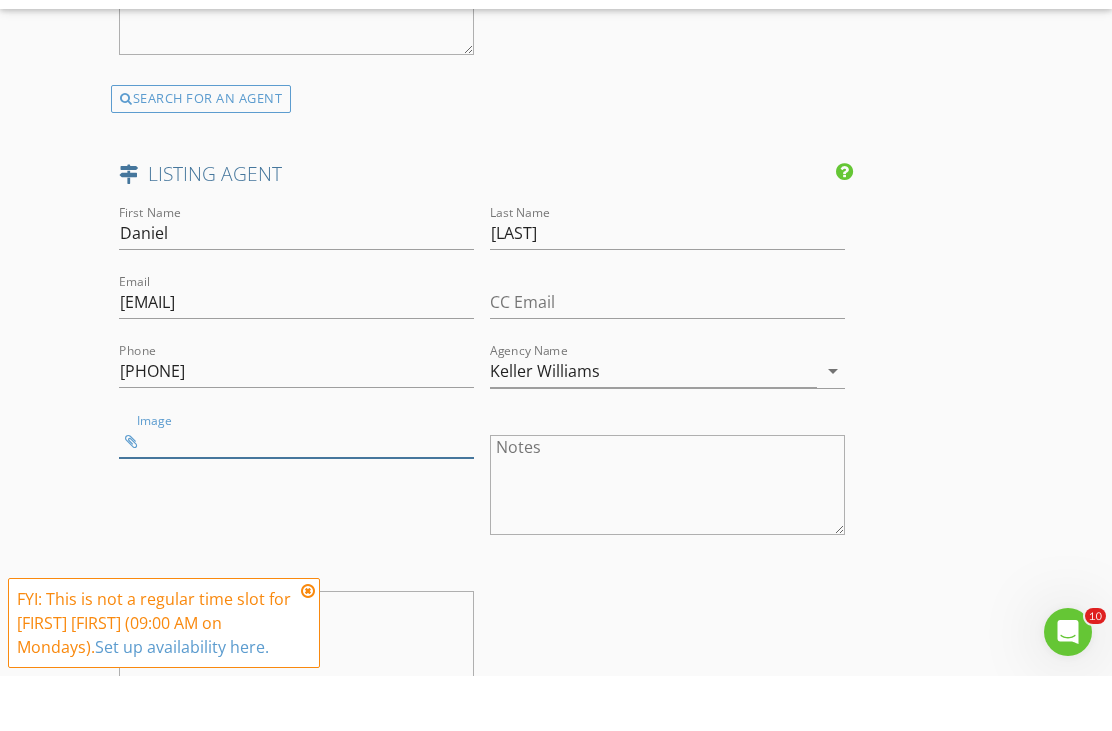 scroll, scrollTop: 3025, scrollLeft: 0, axis: vertical 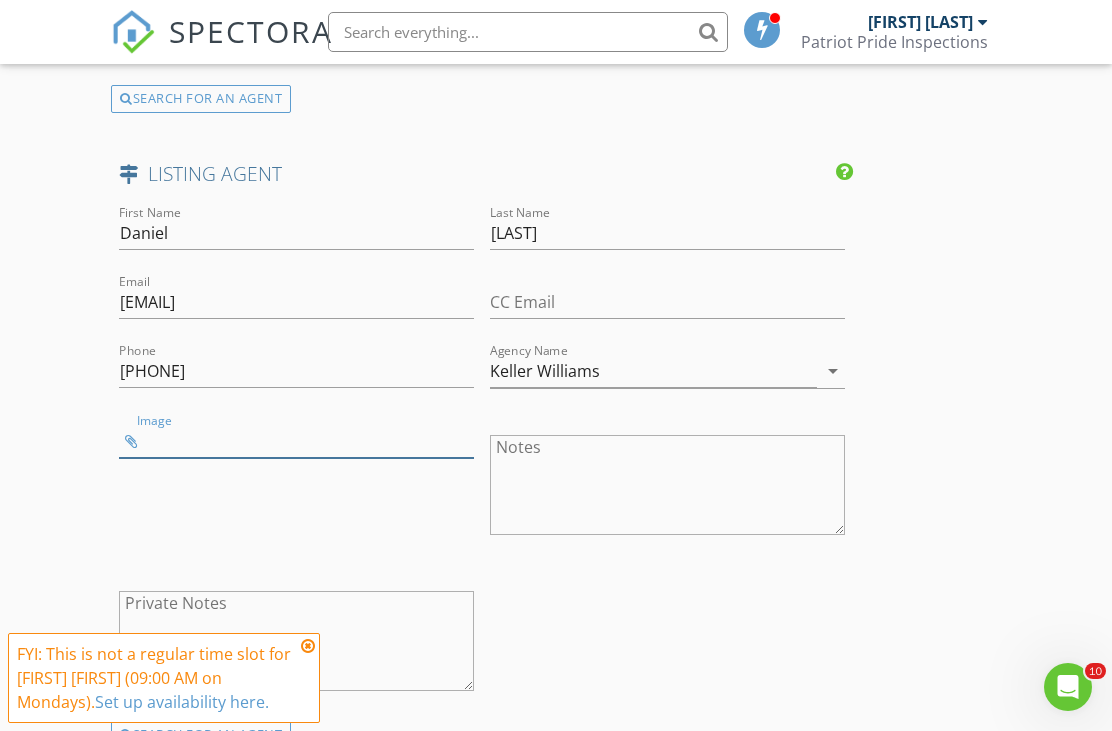 type on "0F9AFB3F-AEE3-4C79-9A8A-17495207FD24.jpeg" 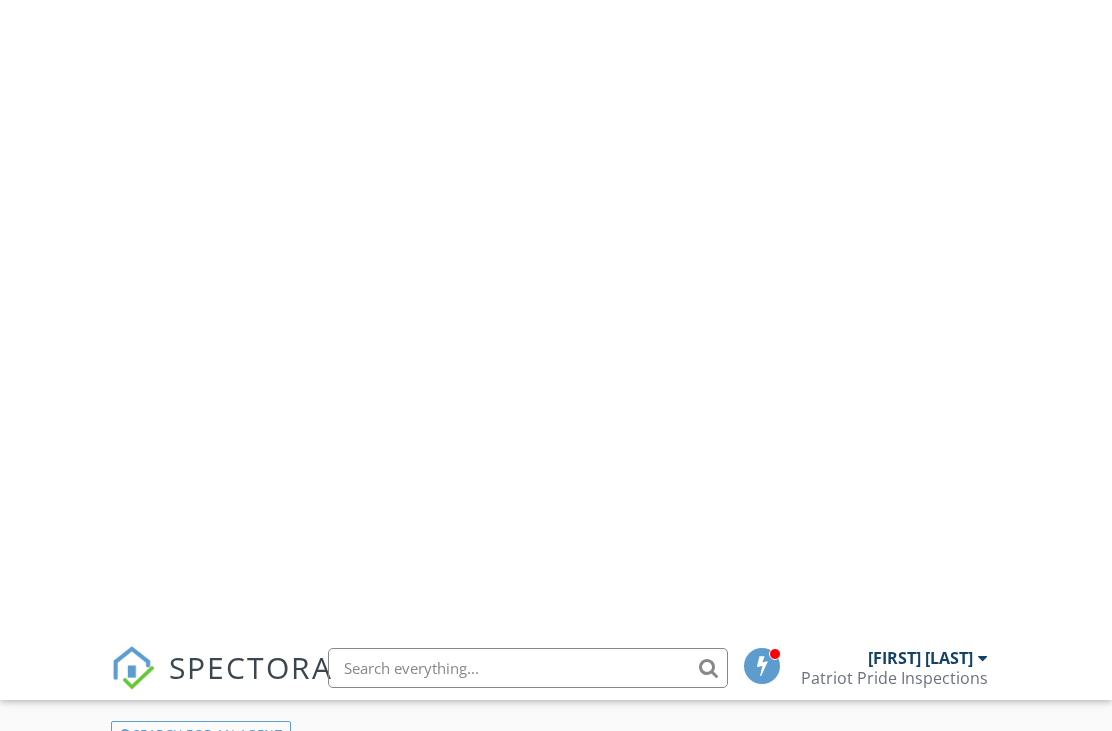 scroll, scrollTop: 3689, scrollLeft: 0, axis: vertical 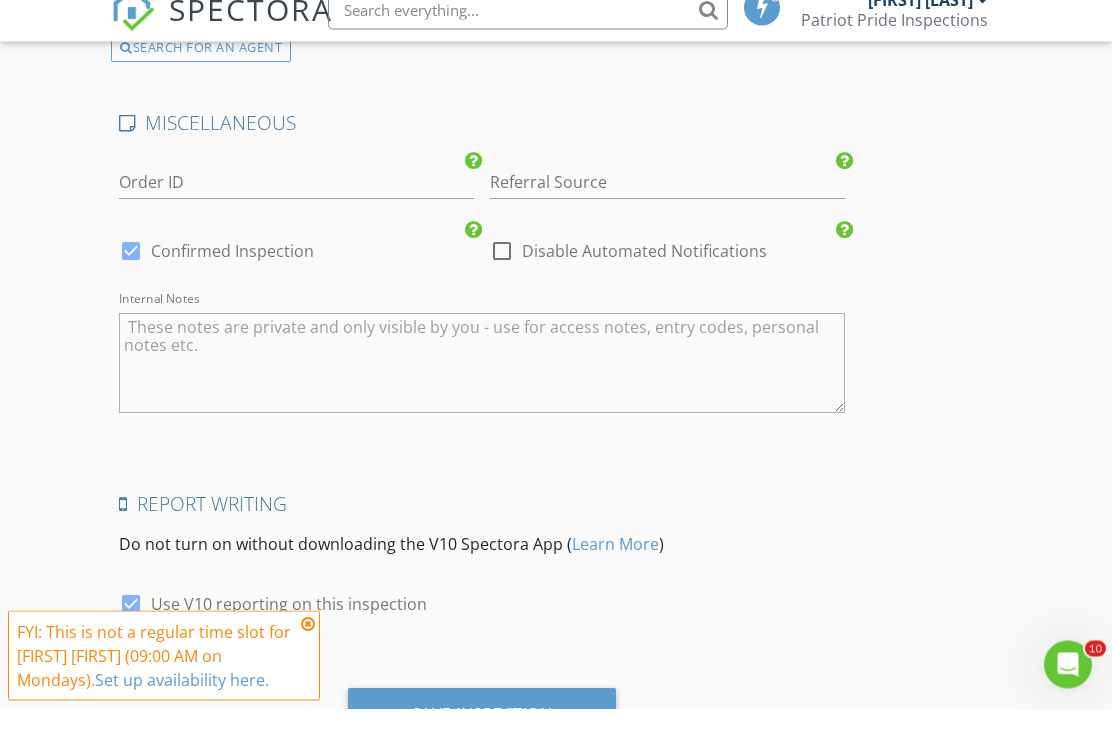 click on "Save Inspection" at bounding box center (482, 737) 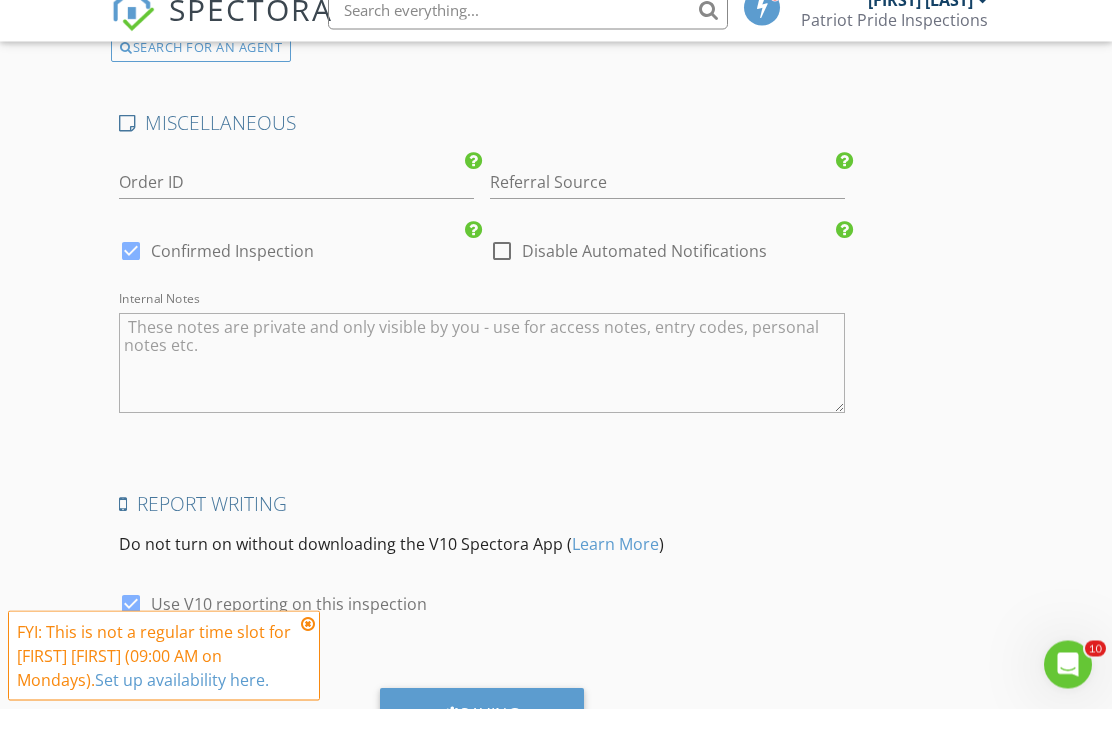 scroll, scrollTop: 3712, scrollLeft: 0, axis: vertical 